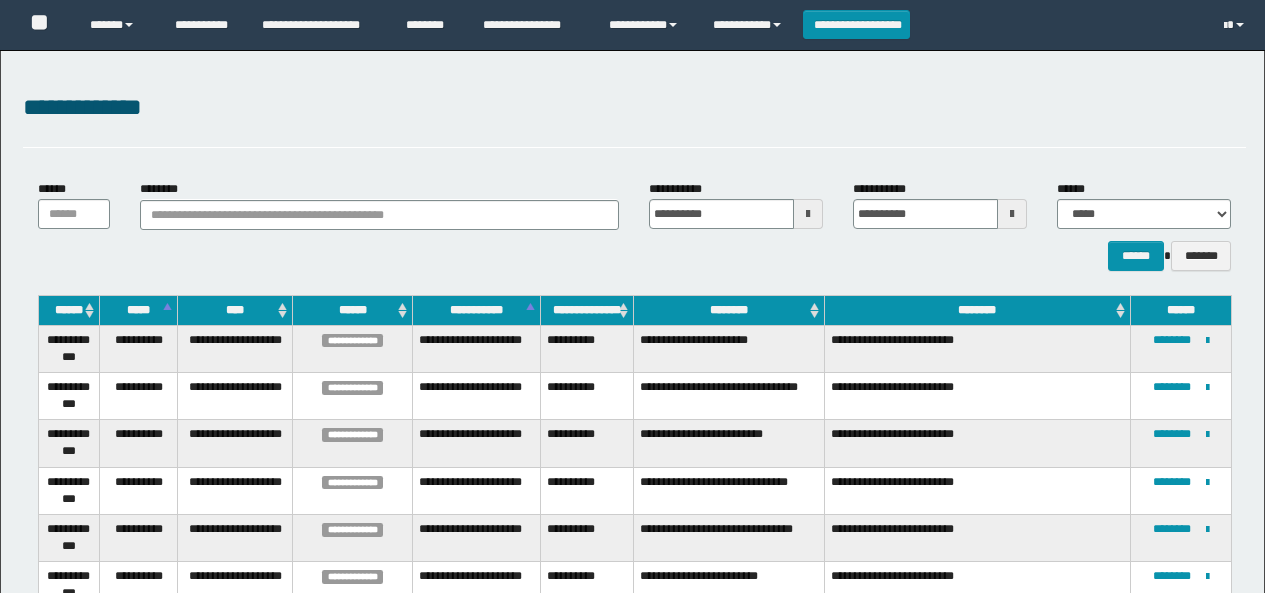 scroll, scrollTop: 0, scrollLeft: 0, axis: both 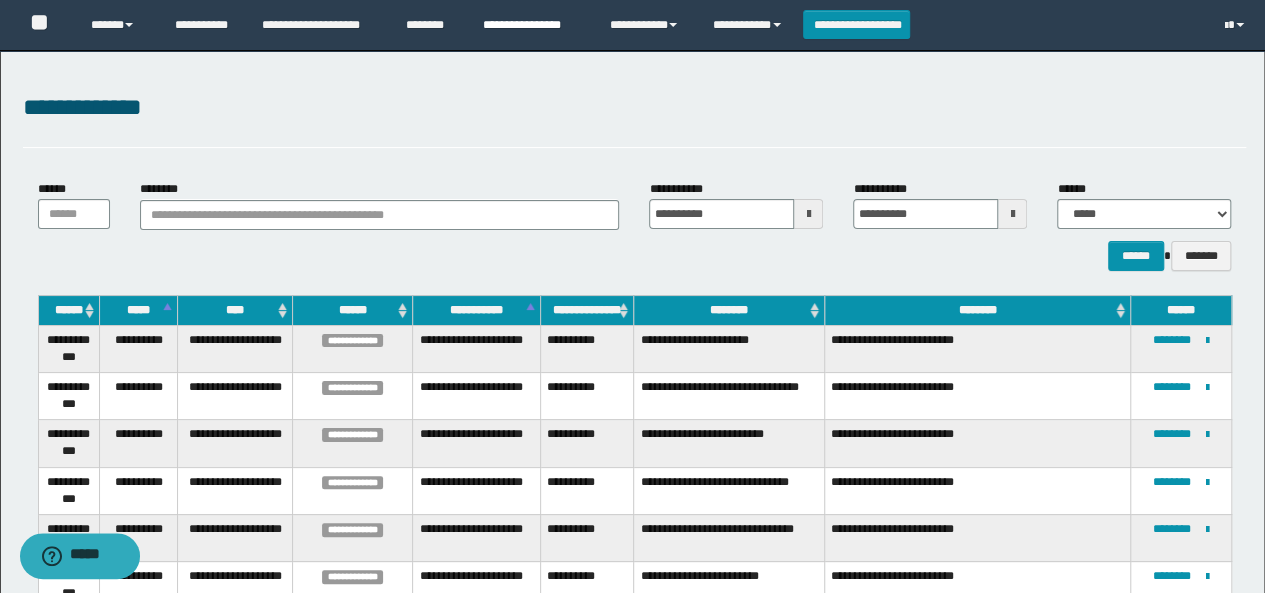 click on "**********" at bounding box center (531, 25) 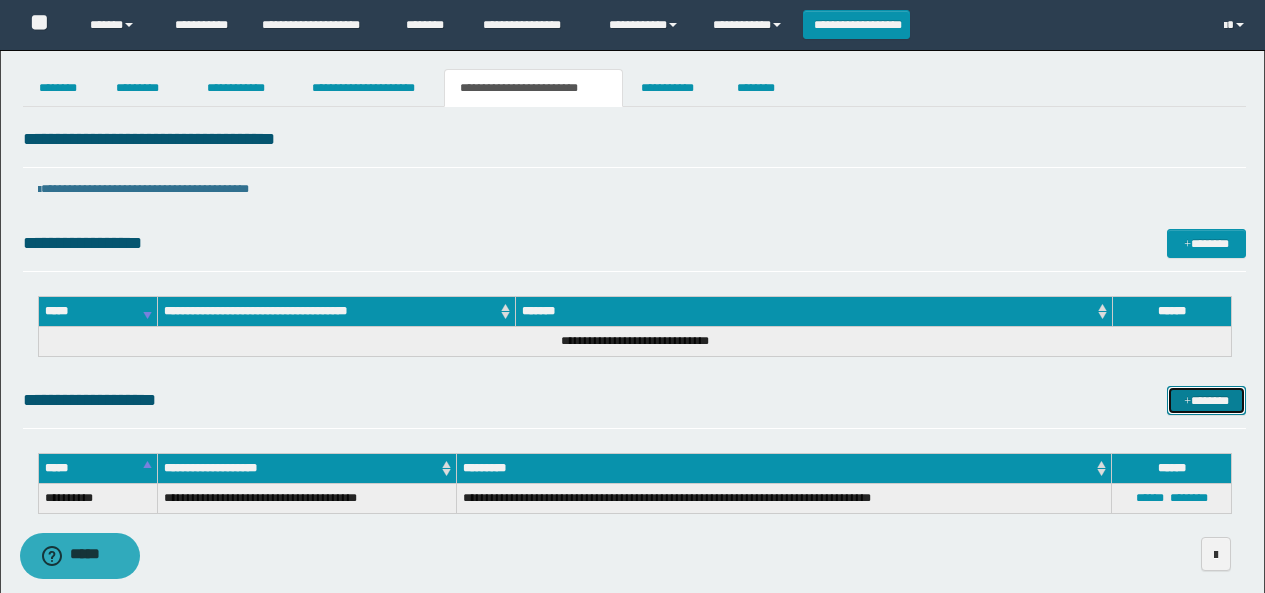 scroll, scrollTop: 0, scrollLeft: 0, axis: both 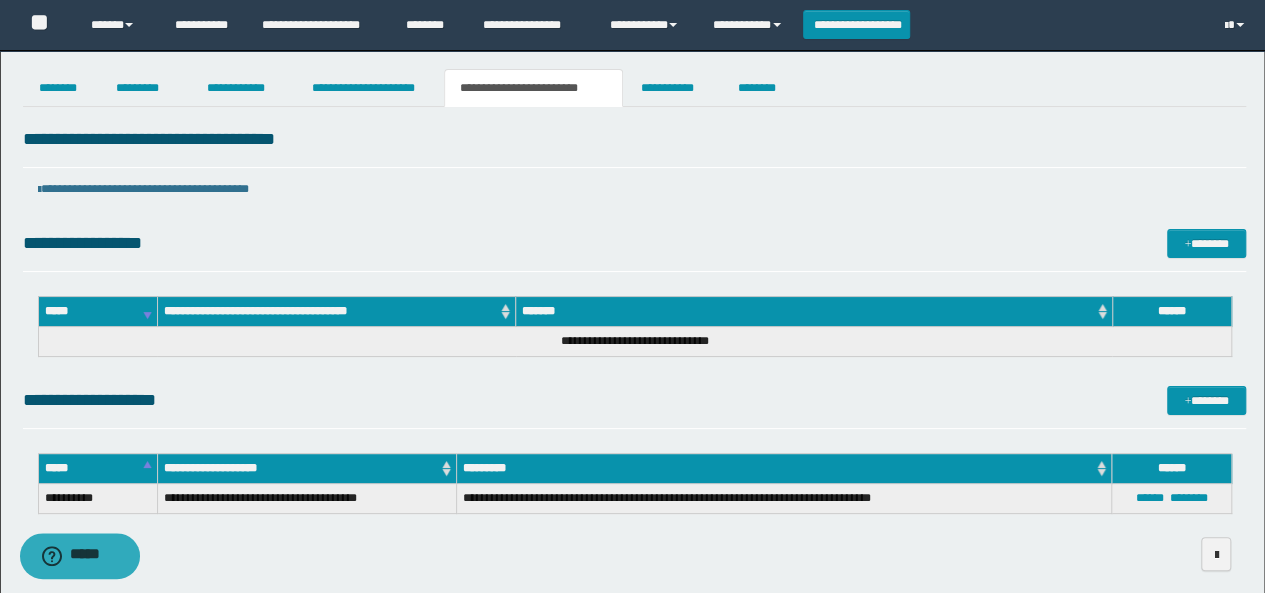 click on "**********" at bounding box center [635, 342] 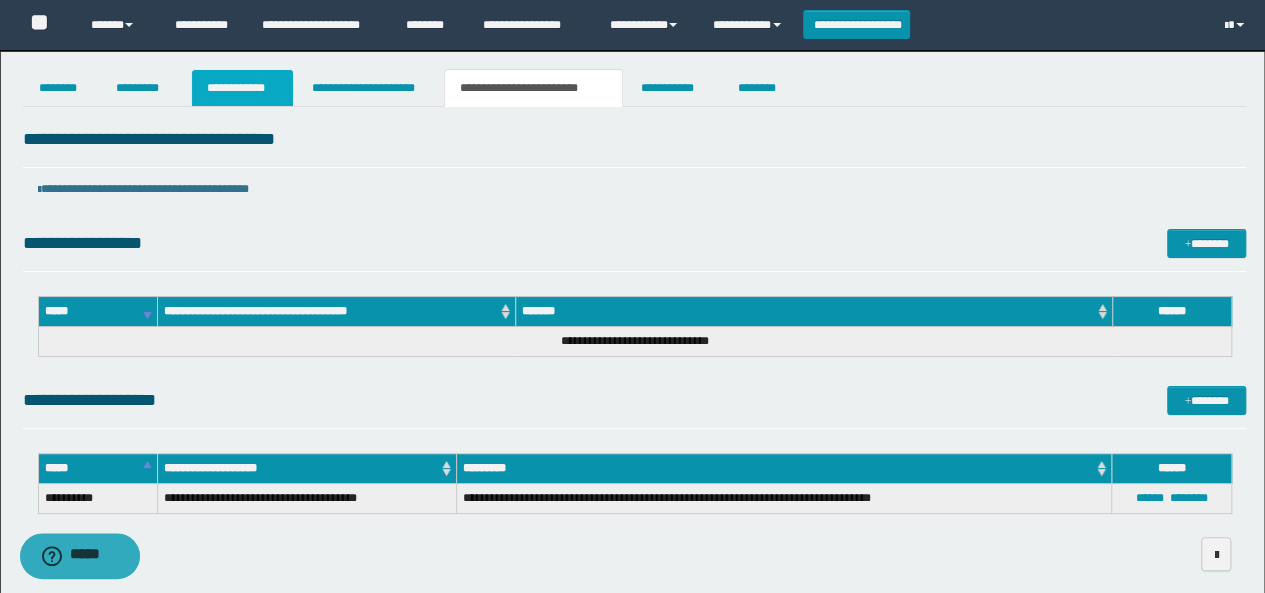 click on "**********" at bounding box center [243, 88] 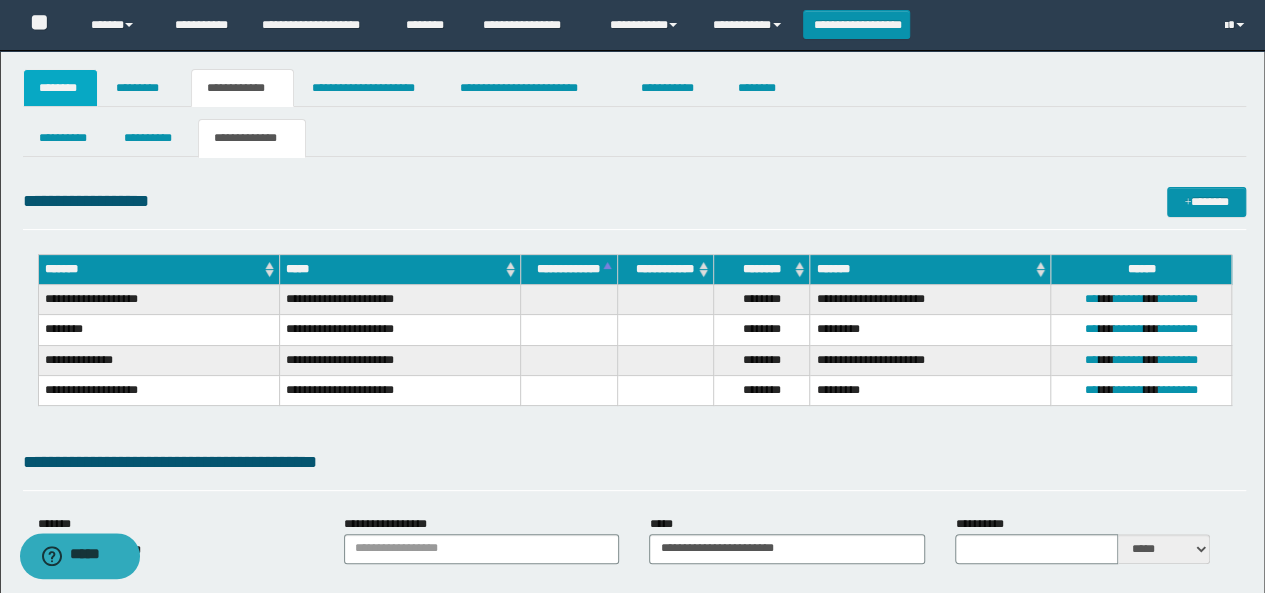 click on "********" at bounding box center [61, 88] 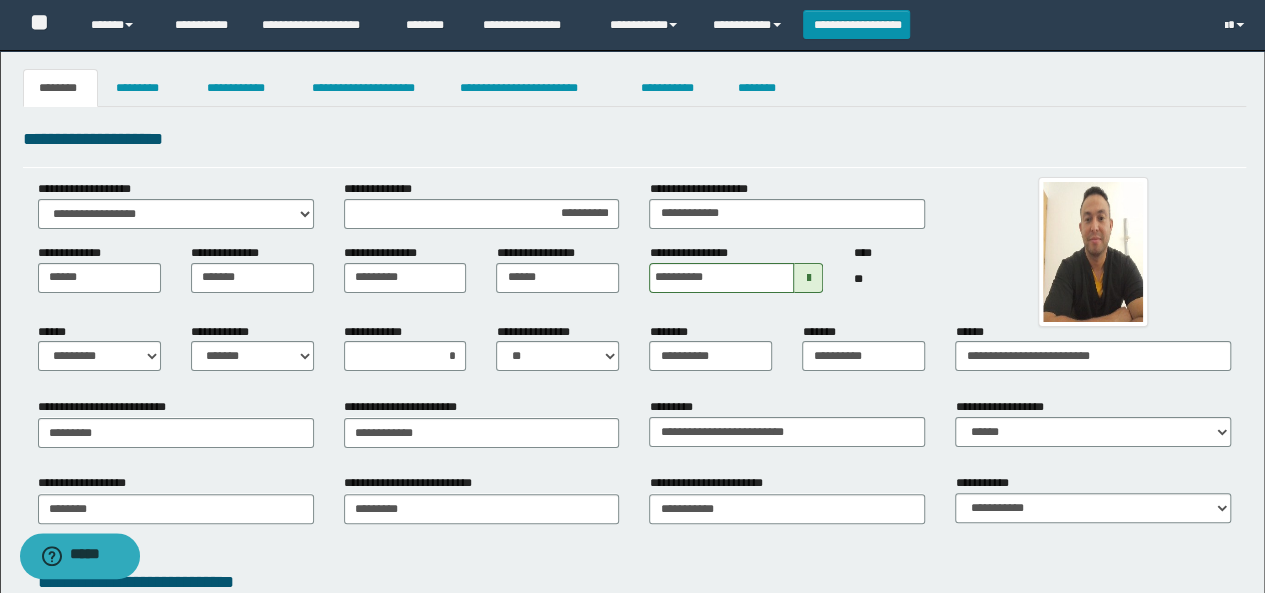click on "********" at bounding box center [61, 88] 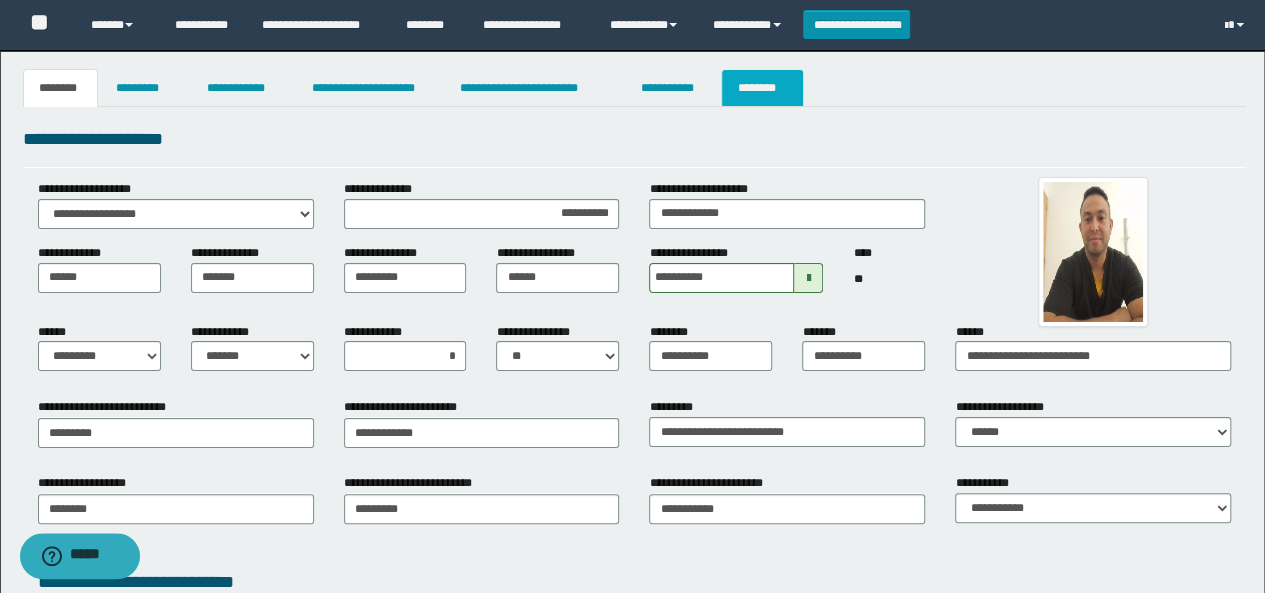 click on "********" at bounding box center (762, 88) 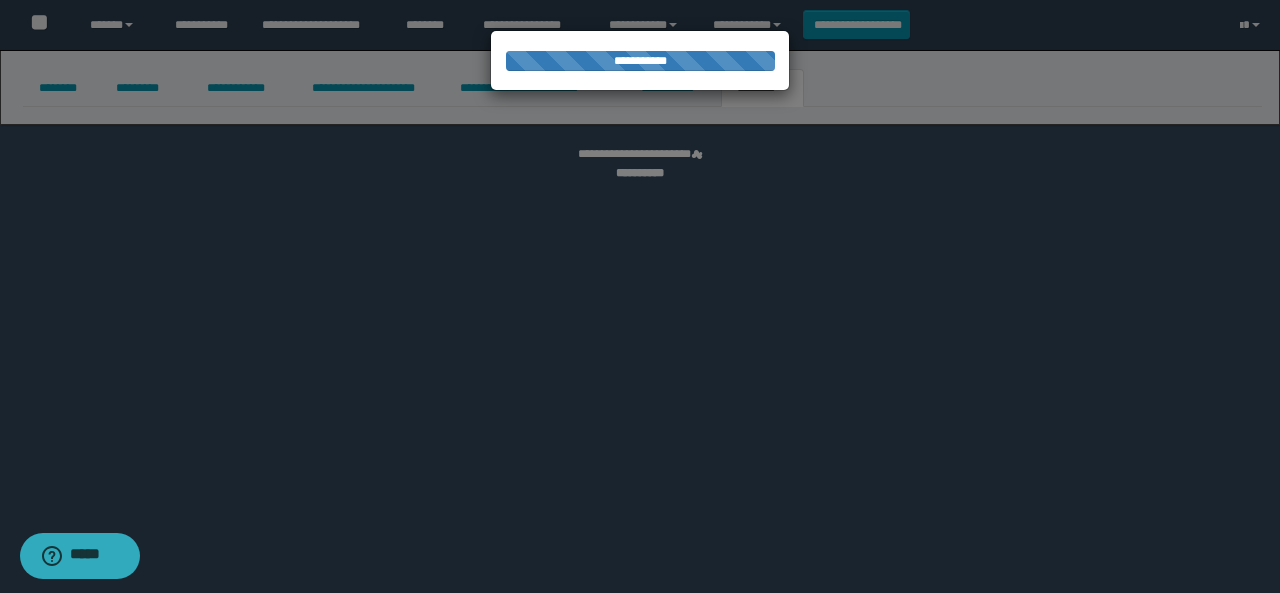 select 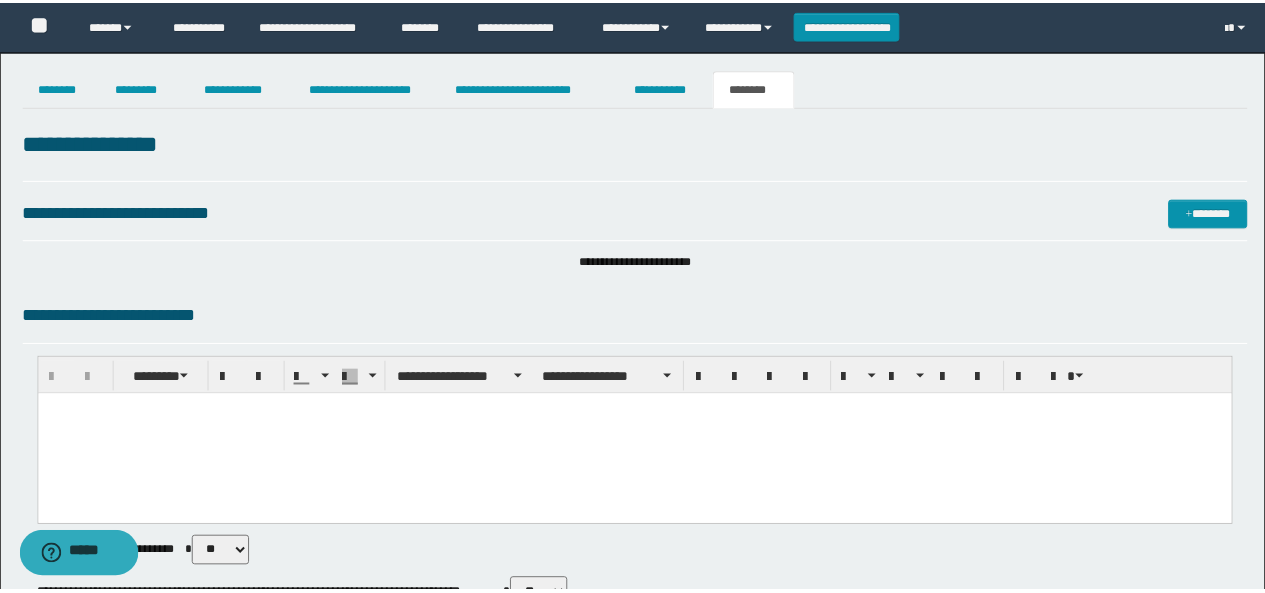scroll, scrollTop: 0, scrollLeft: 0, axis: both 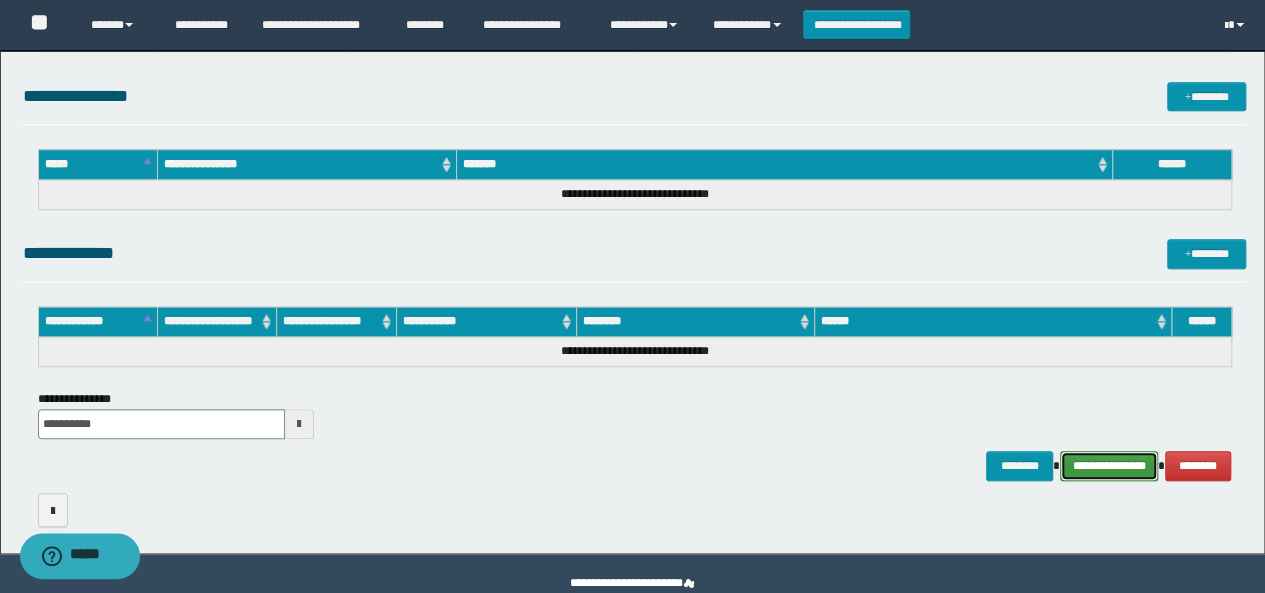 click on "**********" at bounding box center (1109, 465) 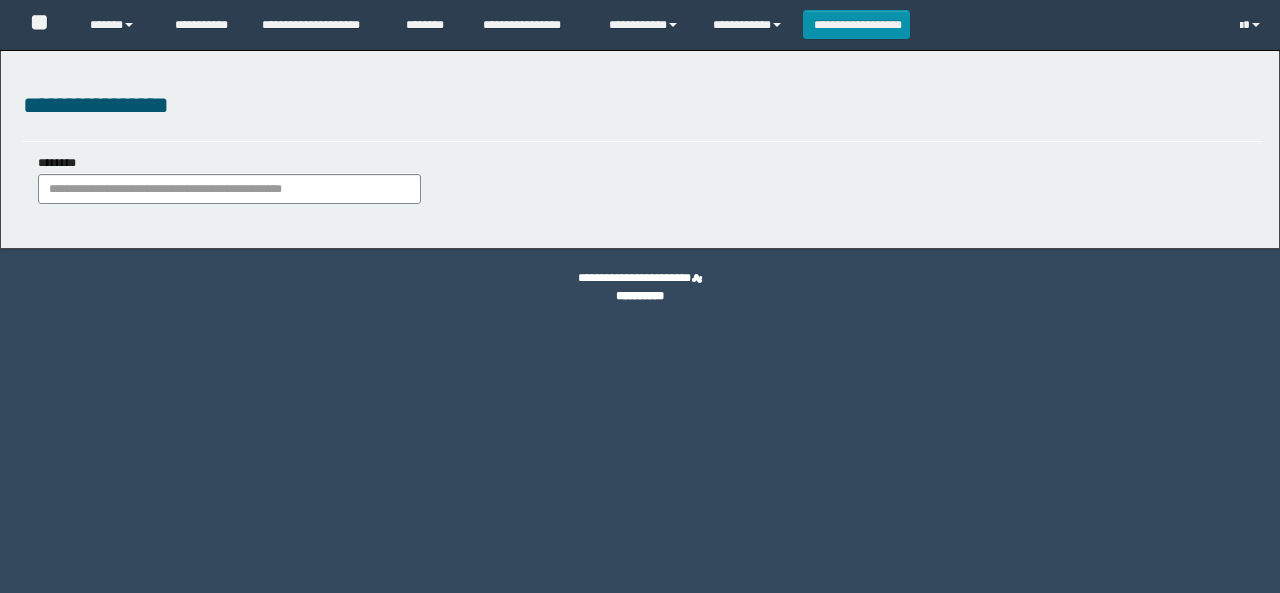 scroll, scrollTop: 0, scrollLeft: 0, axis: both 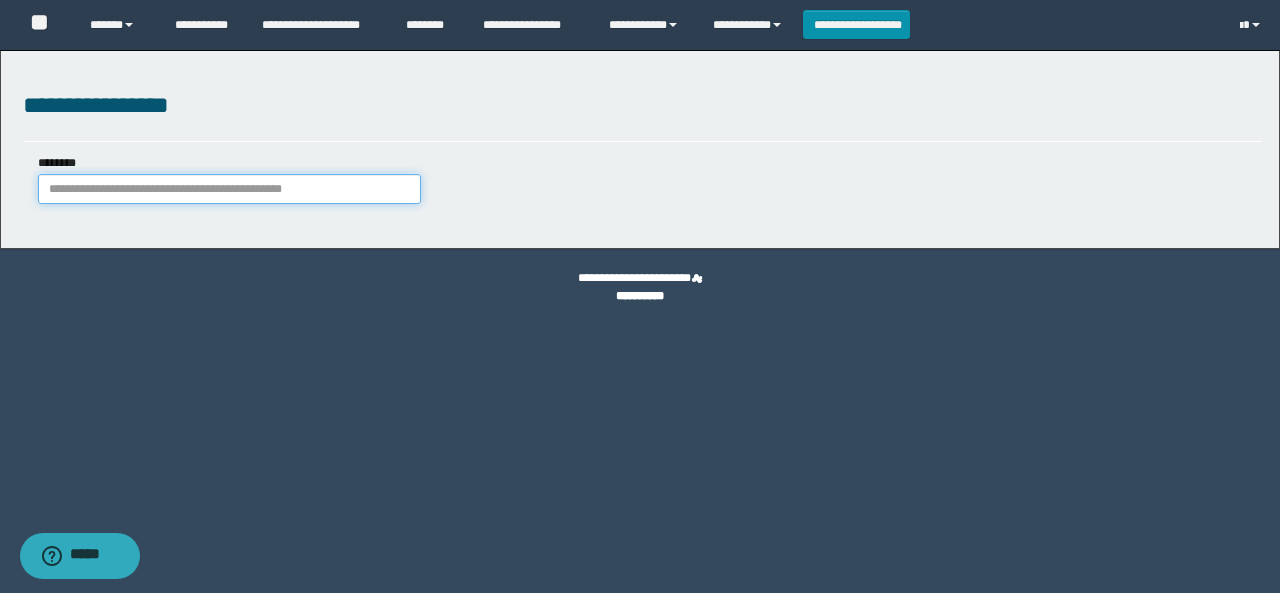 click on "********" at bounding box center [229, 189] 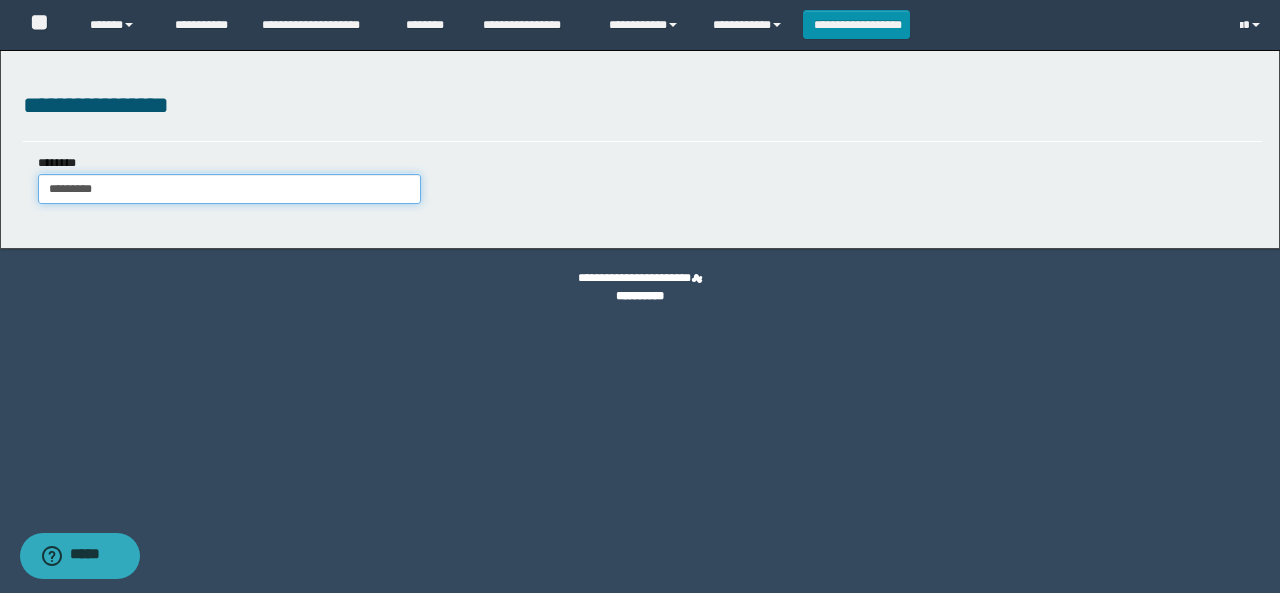 type on "**********" 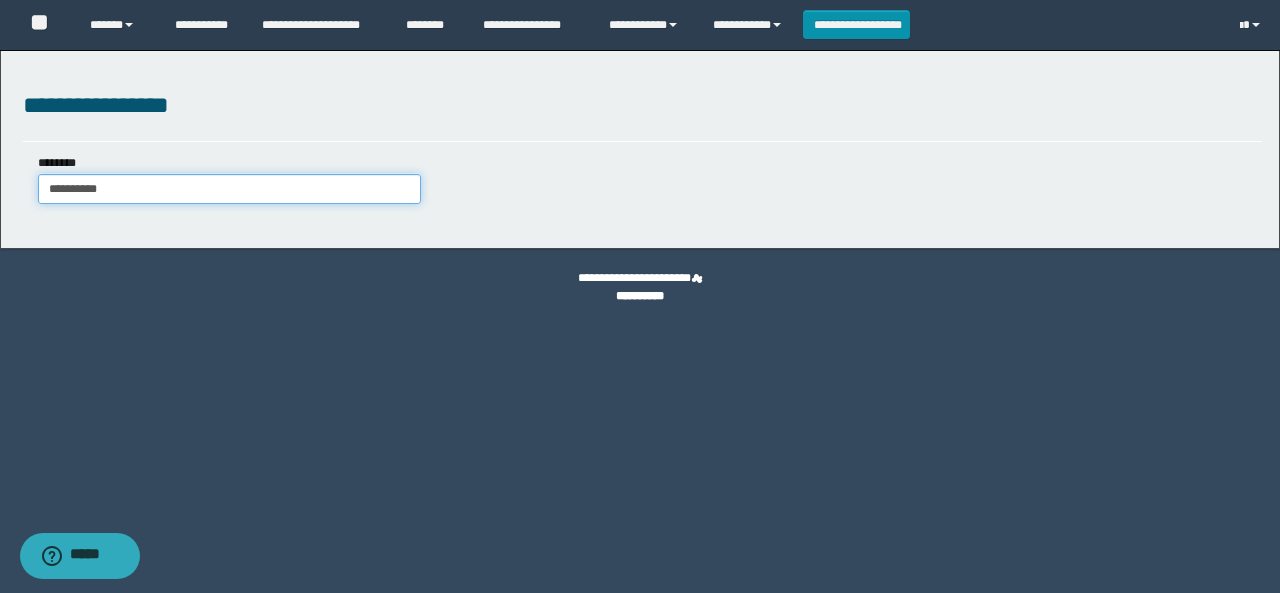 type on "**********" 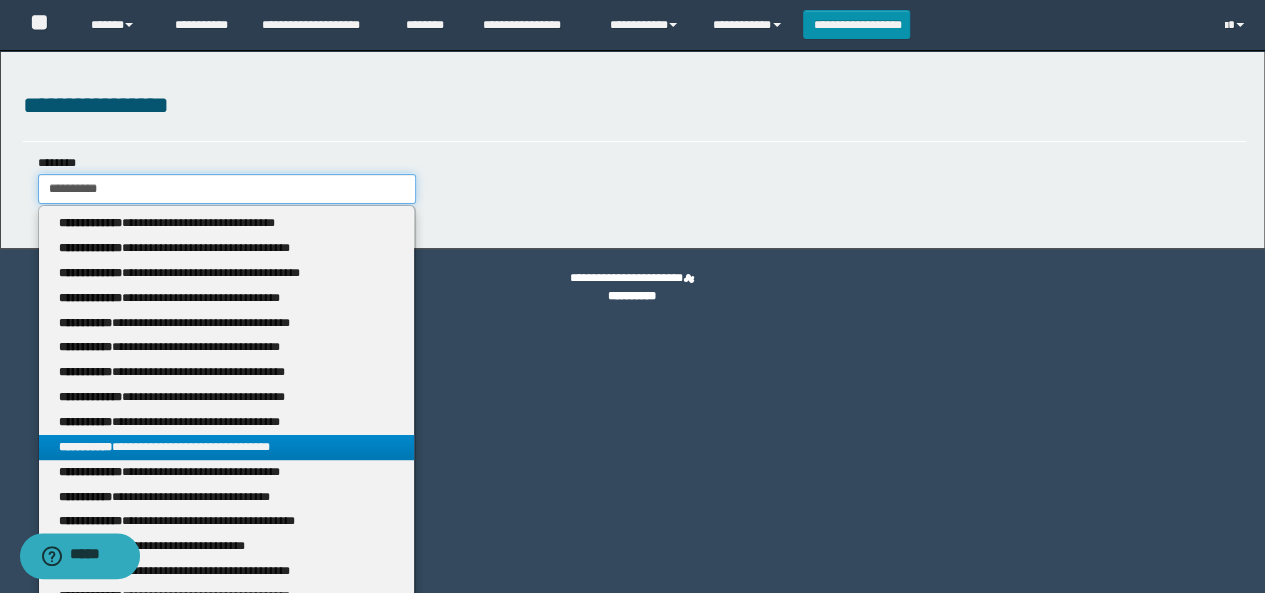 type 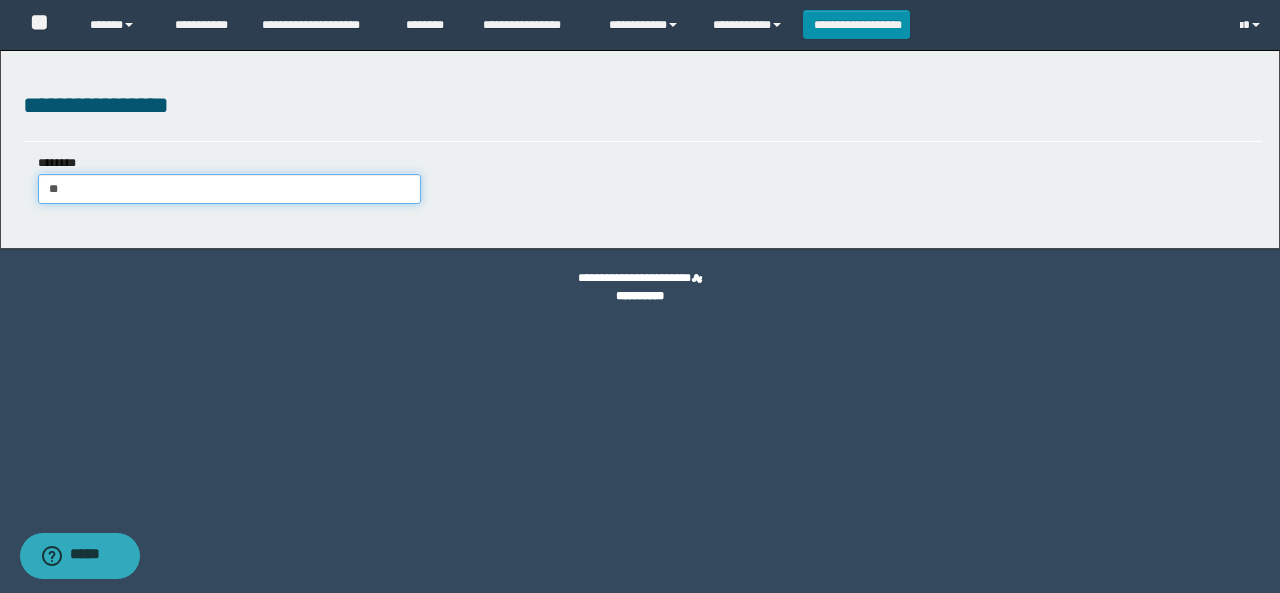 type on "*" 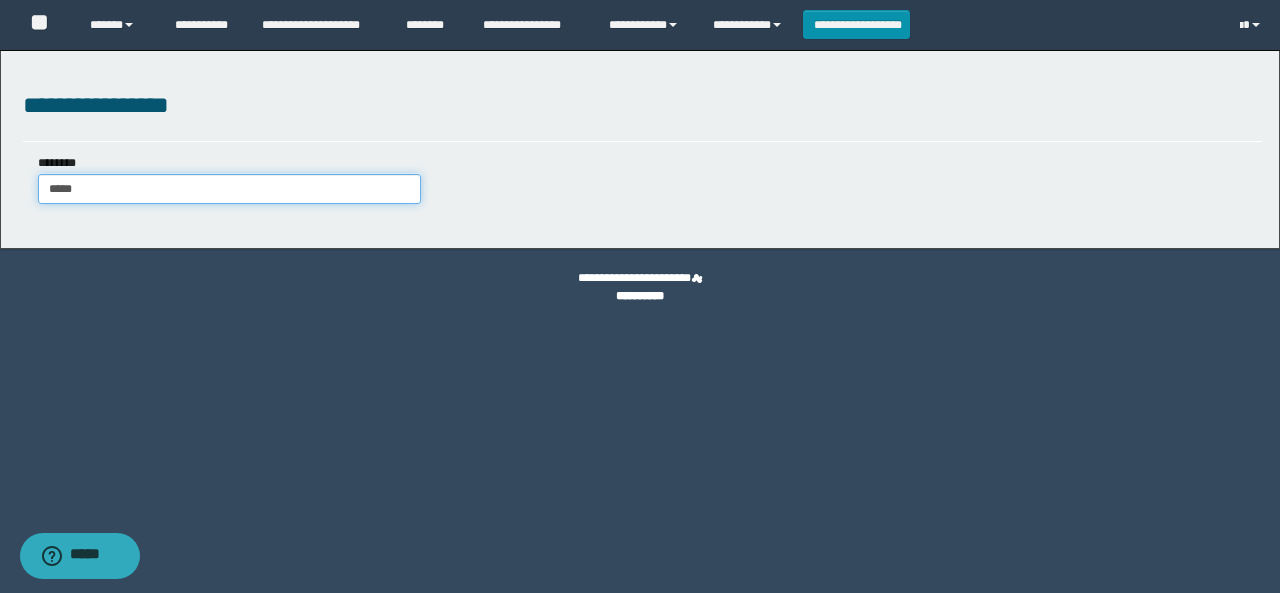 type on "*****" 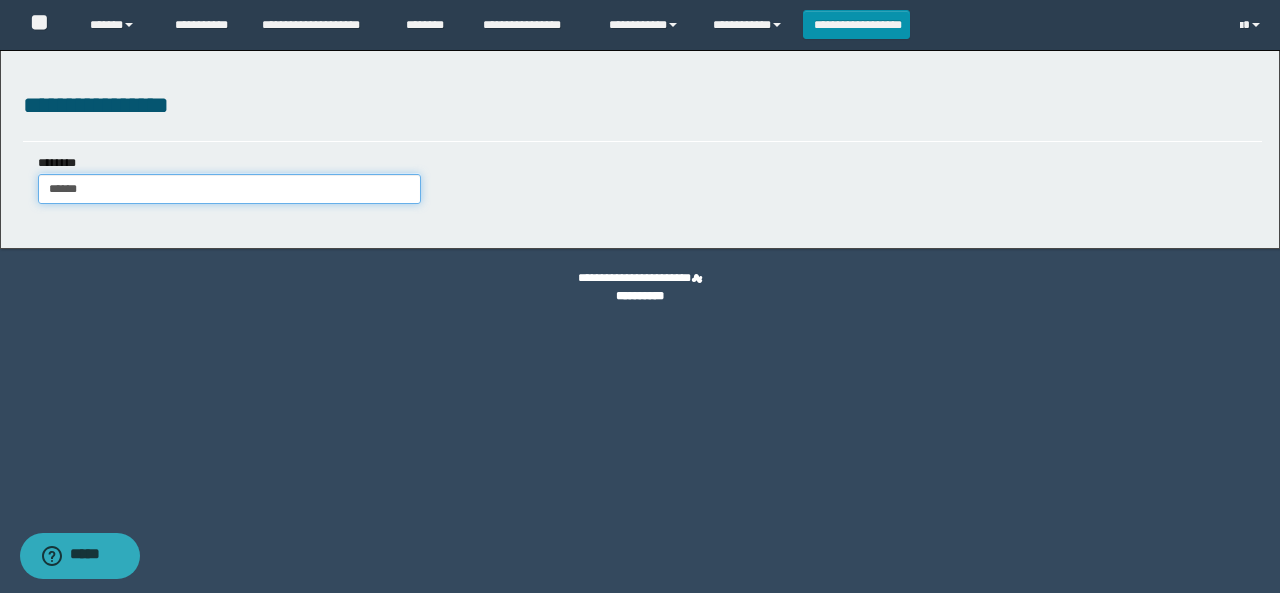 type on "*****" 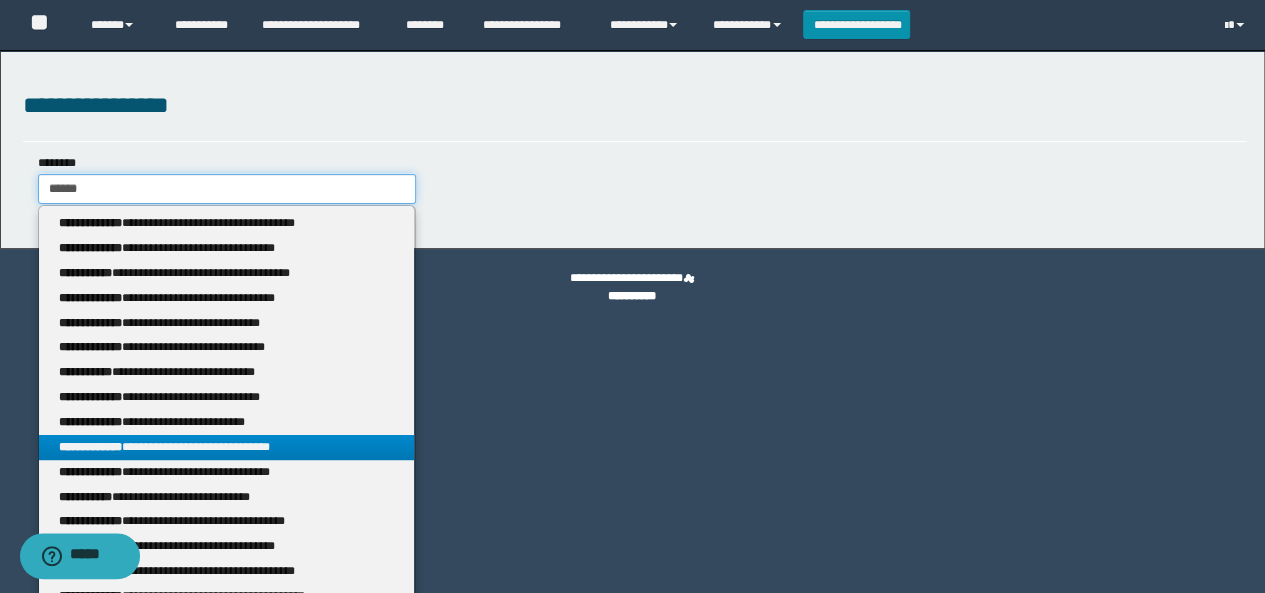 type 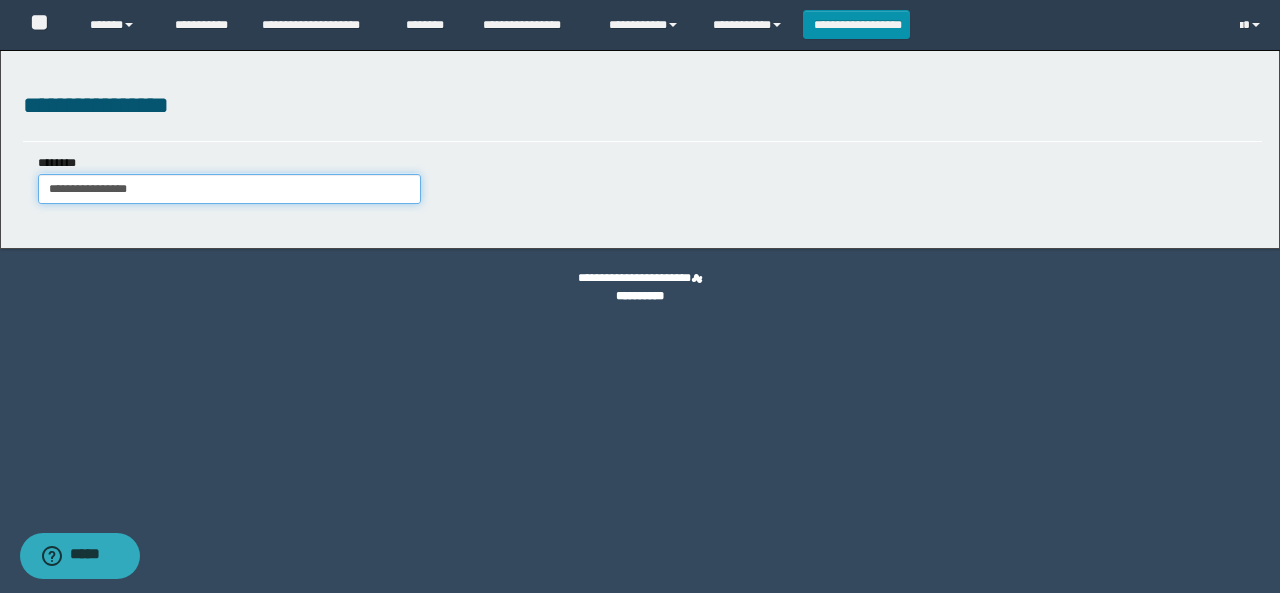 drag, startPoint x: 144, startPoint y: 182, endPoint x: 13, endPoint y: 179, distance: 131.03435 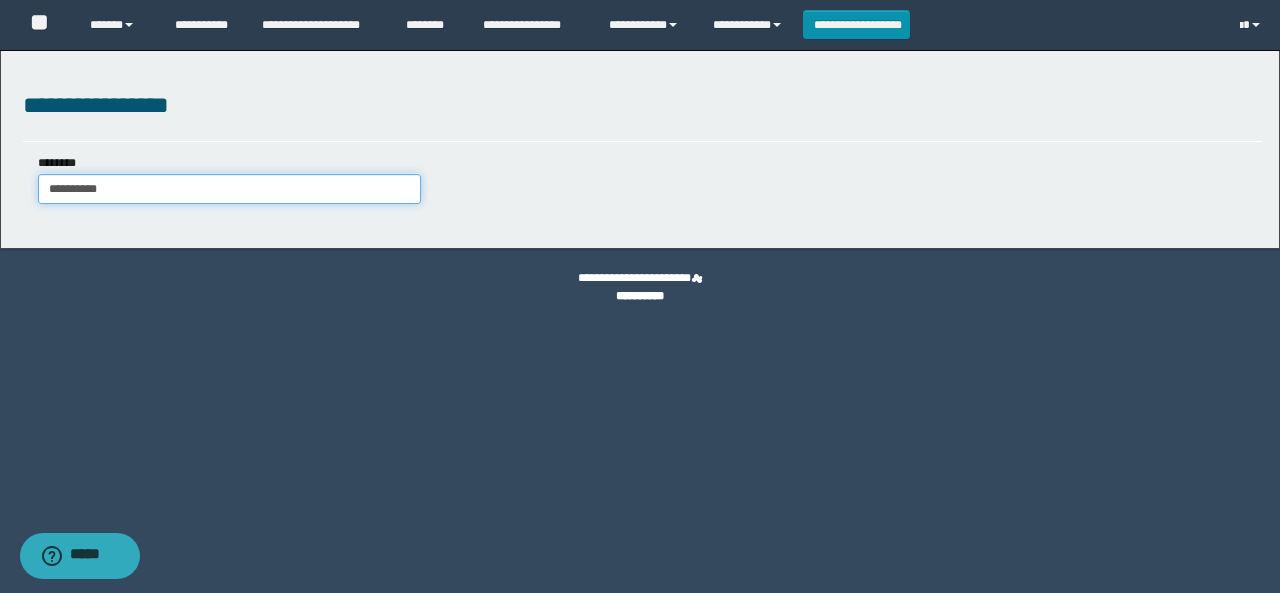 type on "**********" 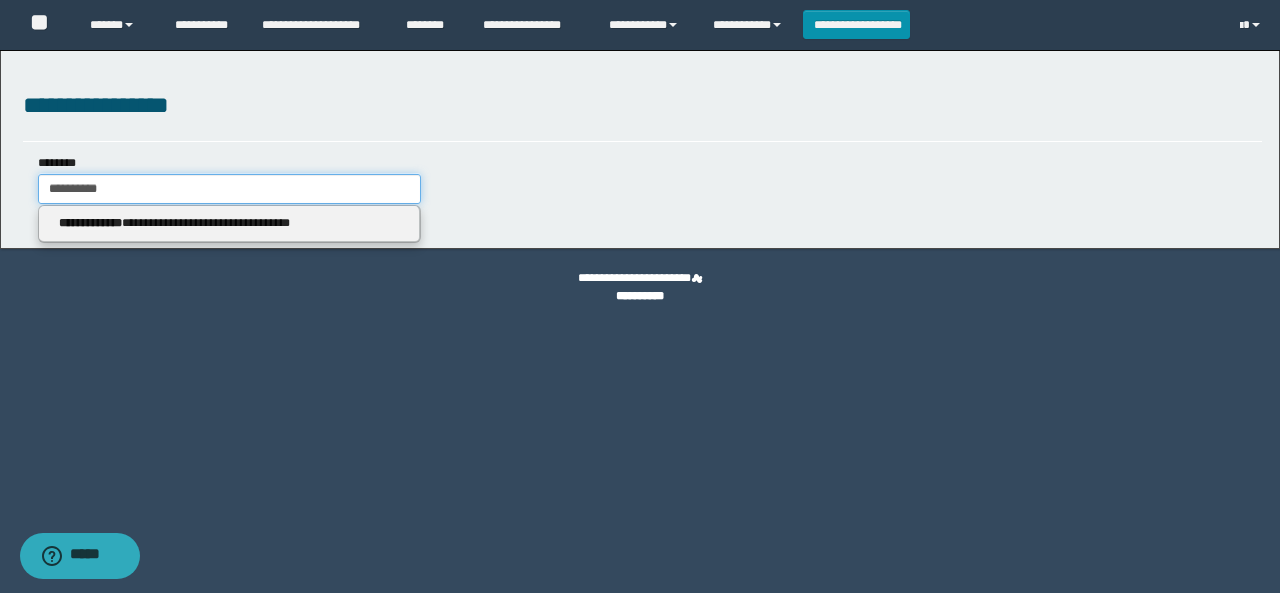 type on "**********" 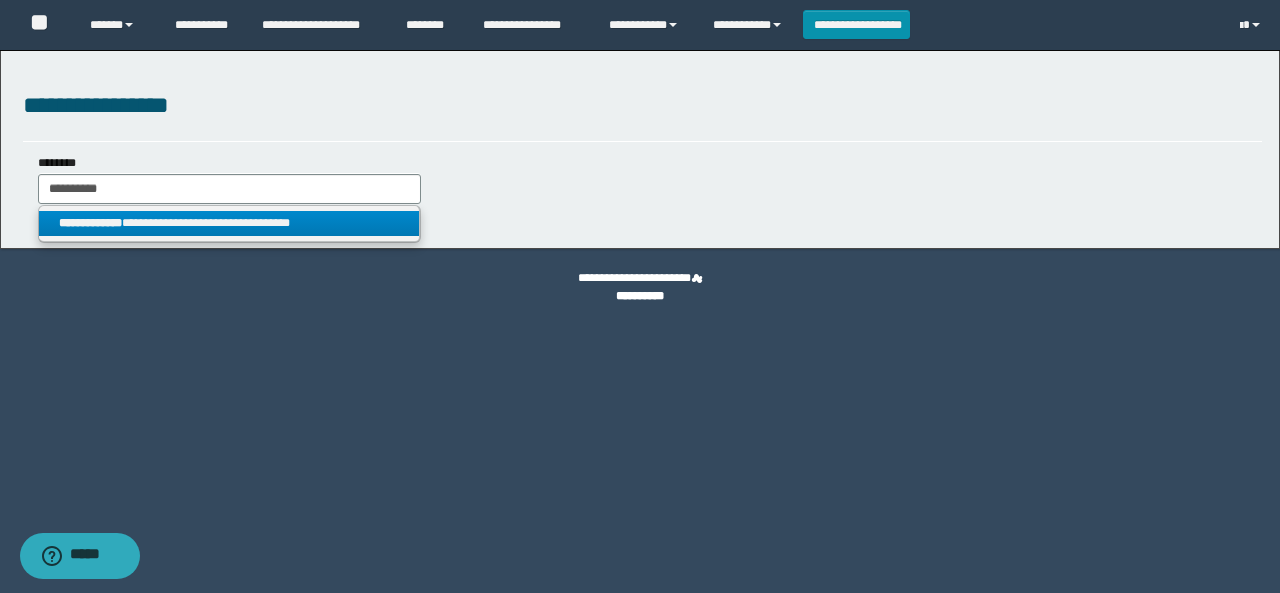 click on "**********" at bounding box center [229, 223] 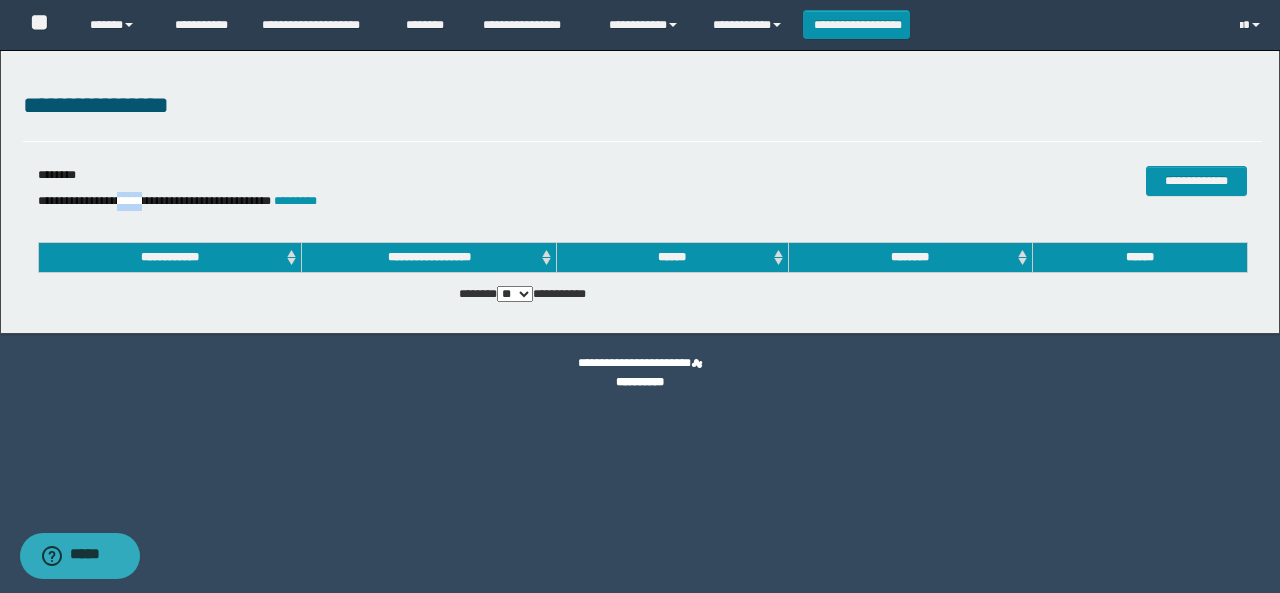 click on "**********" at bounding box center [436, 201] 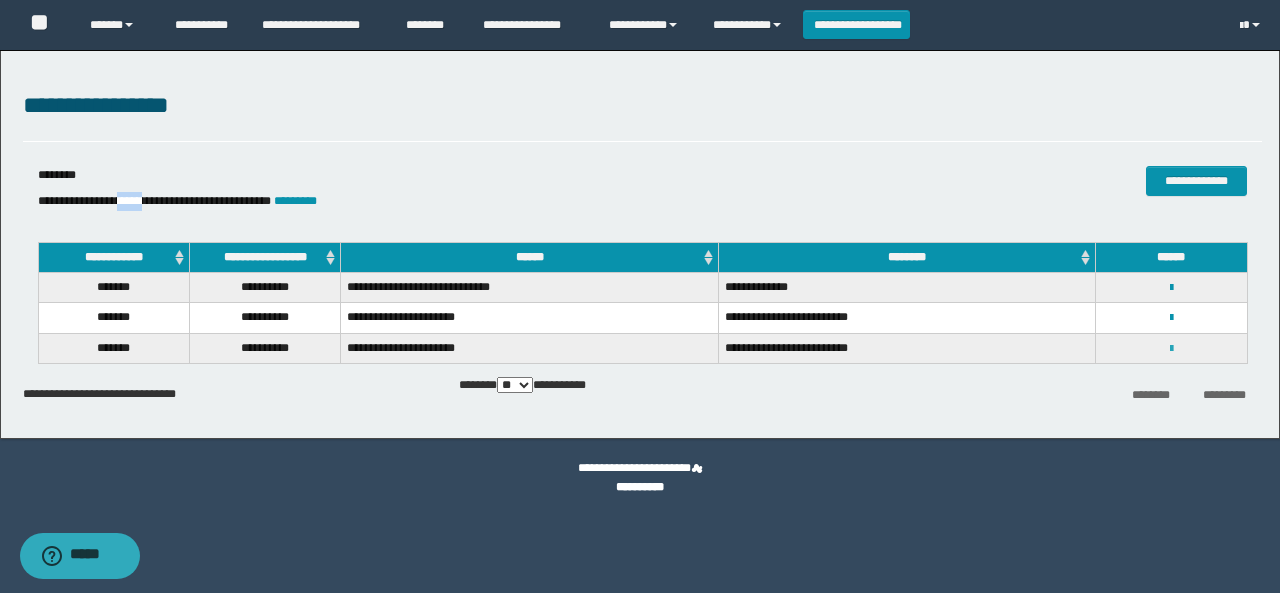 click at bounding box center (1171, 349) 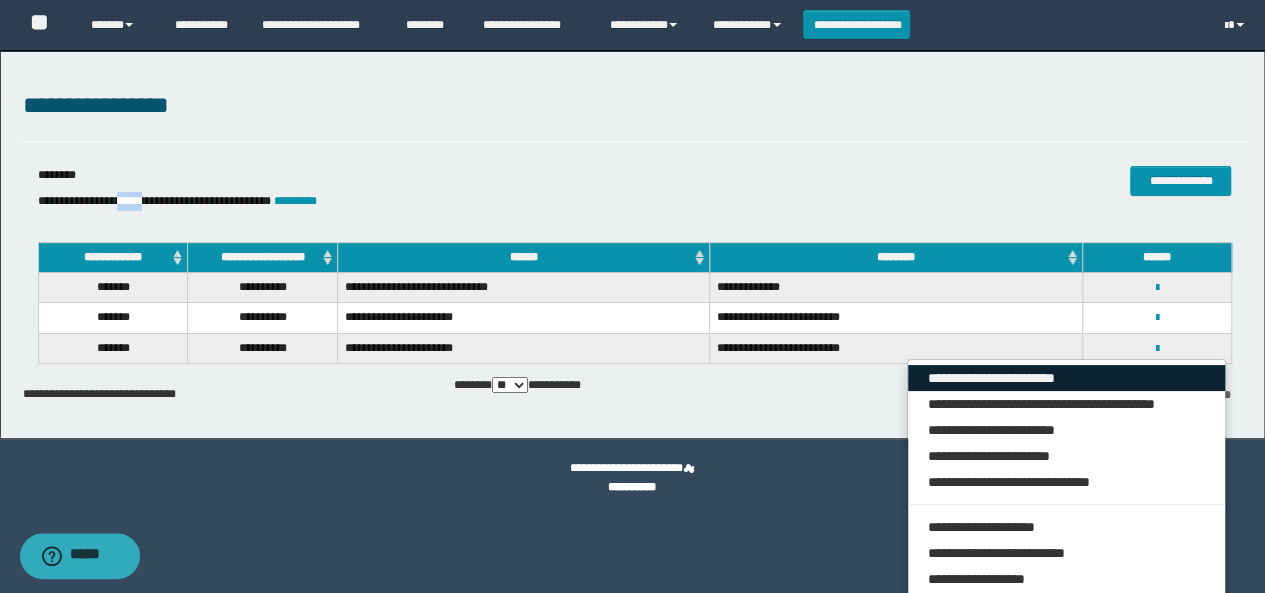 click on "**********" at bounding box center (1067, 378) 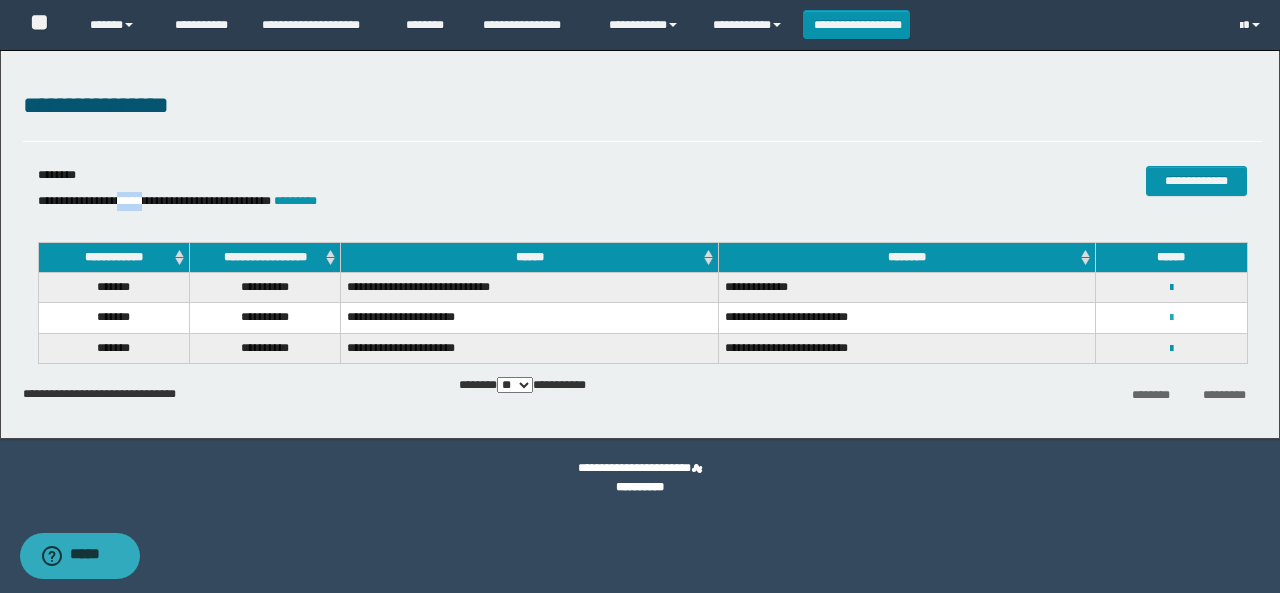 click at bounding box center (1171, 318) 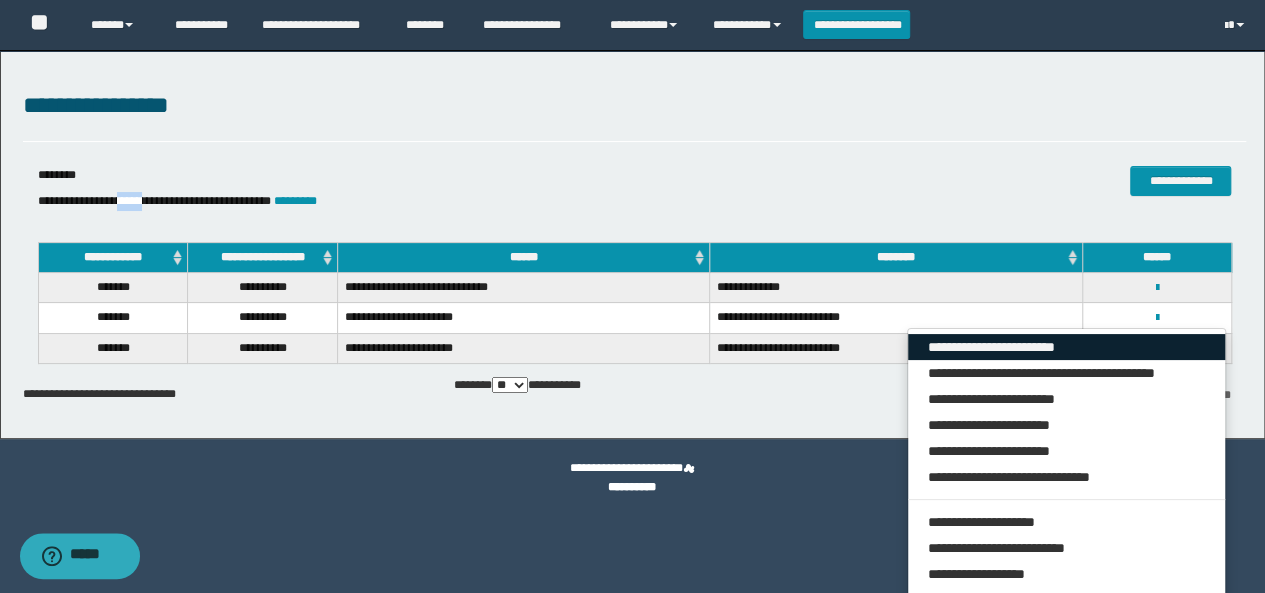 click on "**********" at bounding box center (1067, 347) 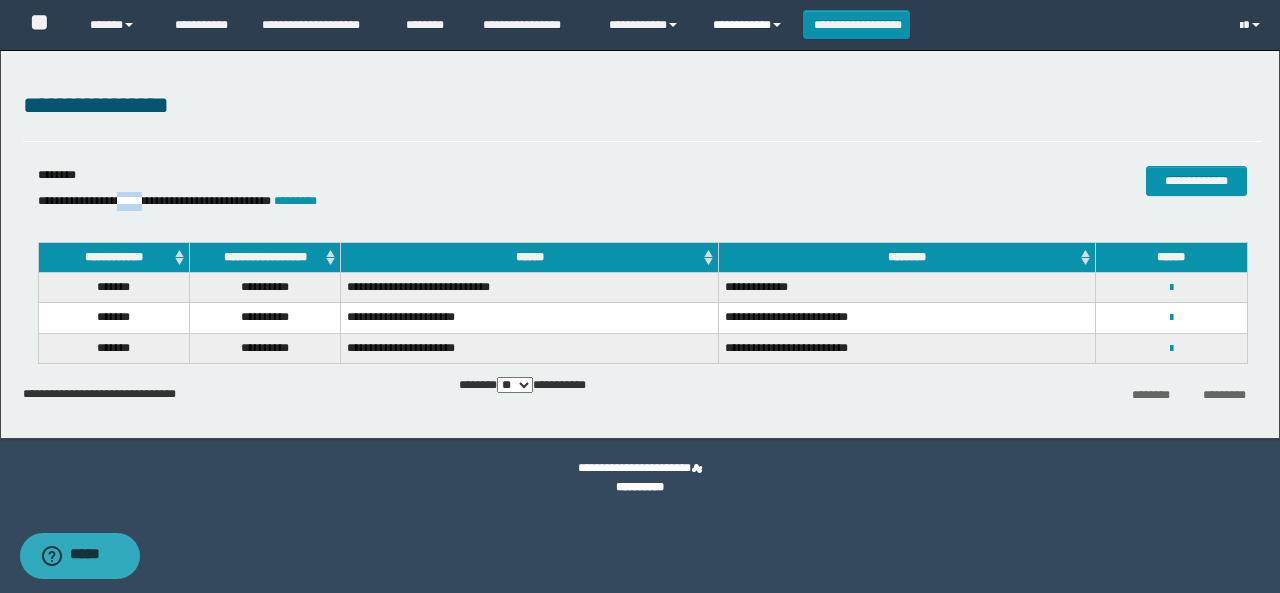 click on "**********" at bounding box center (750, 25) 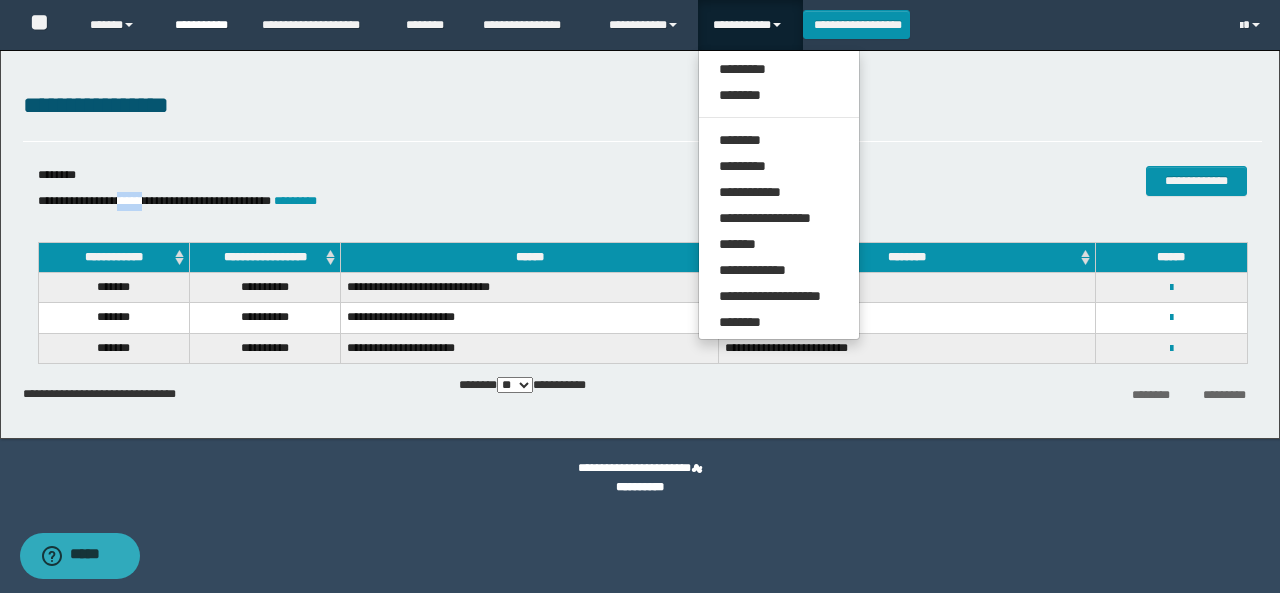 click on "**********" at bounding box center [203, 25] 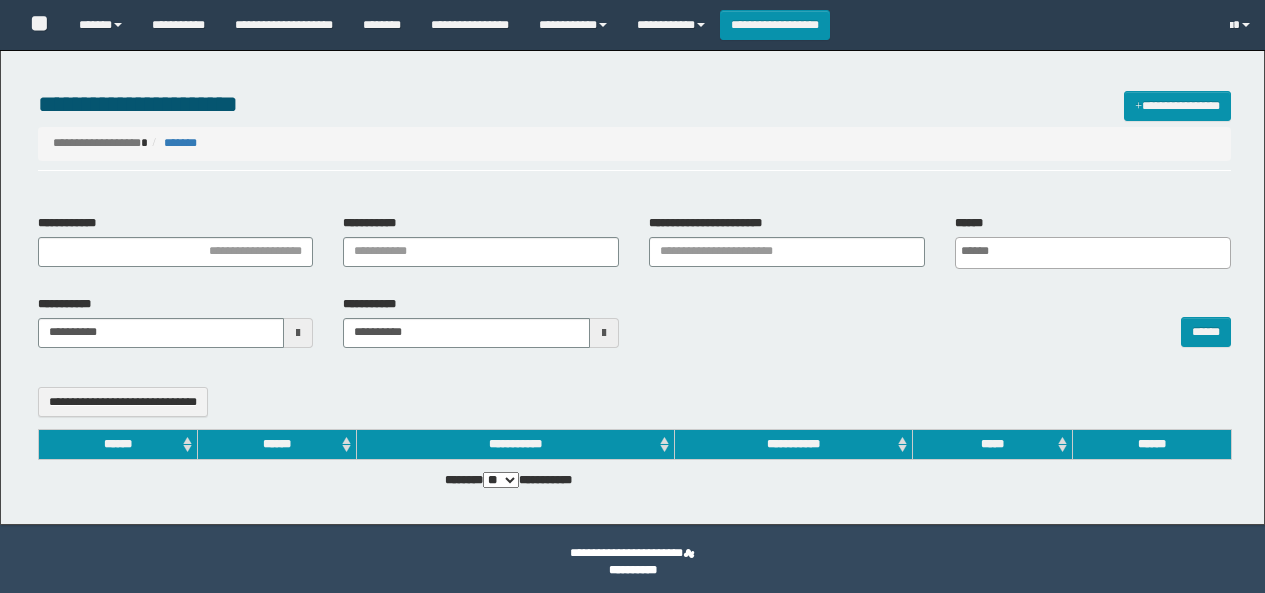 select 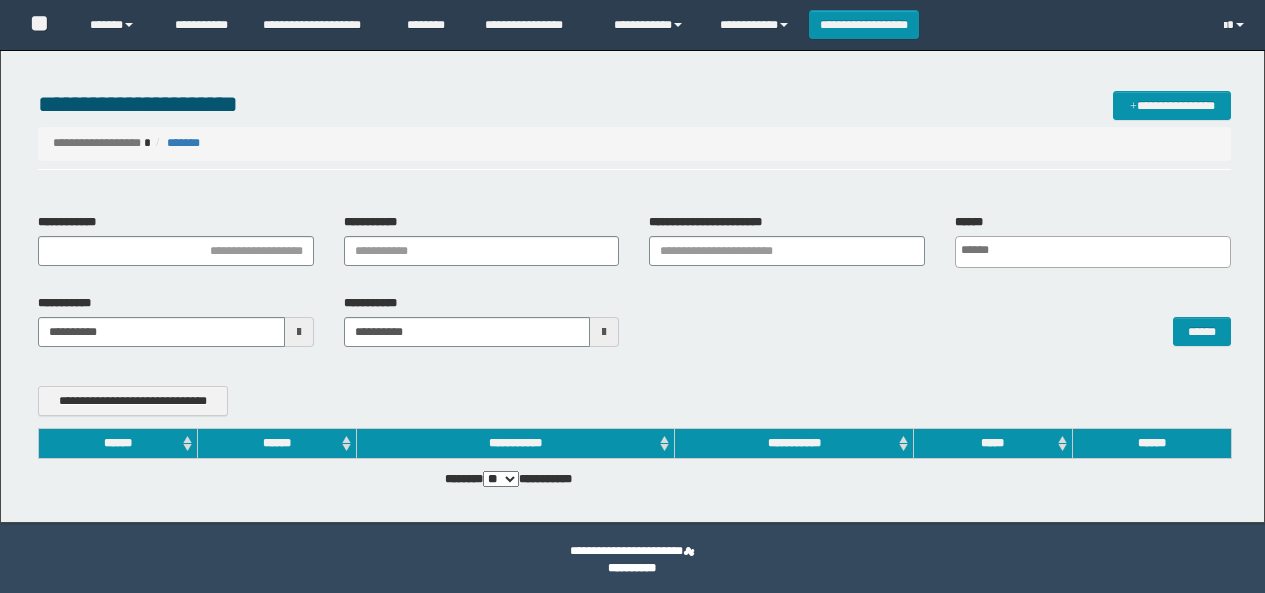 scroll, scrollTop: 0, scrollLeft: 0, axis: both 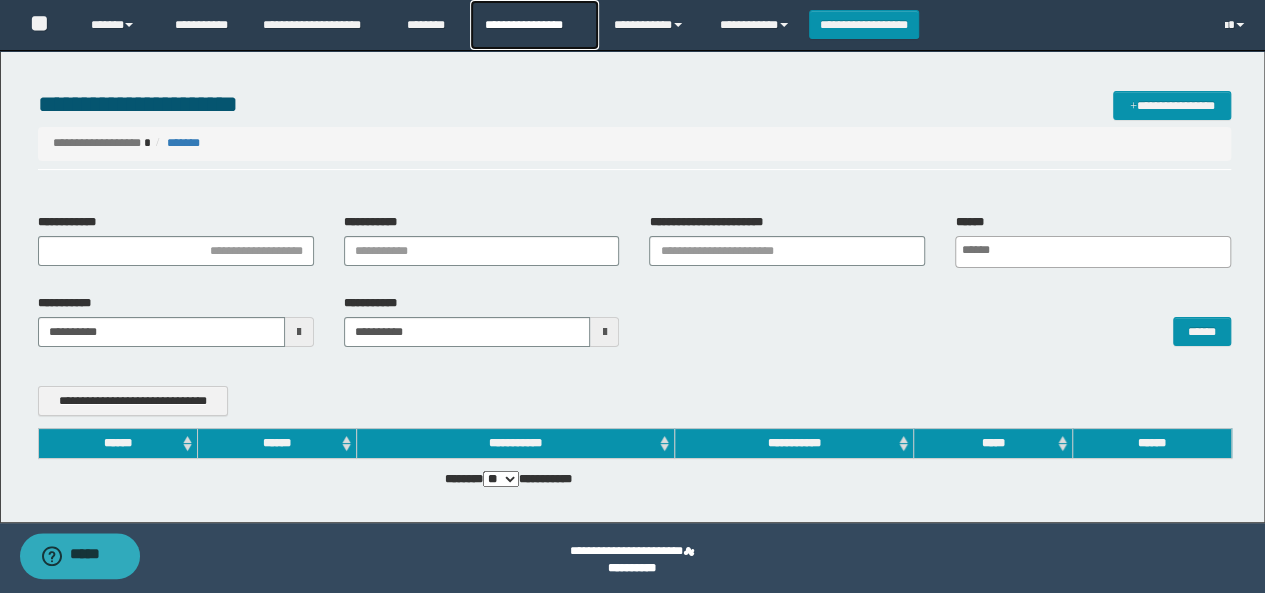 click on "**********" at bounding box center [534, 25] 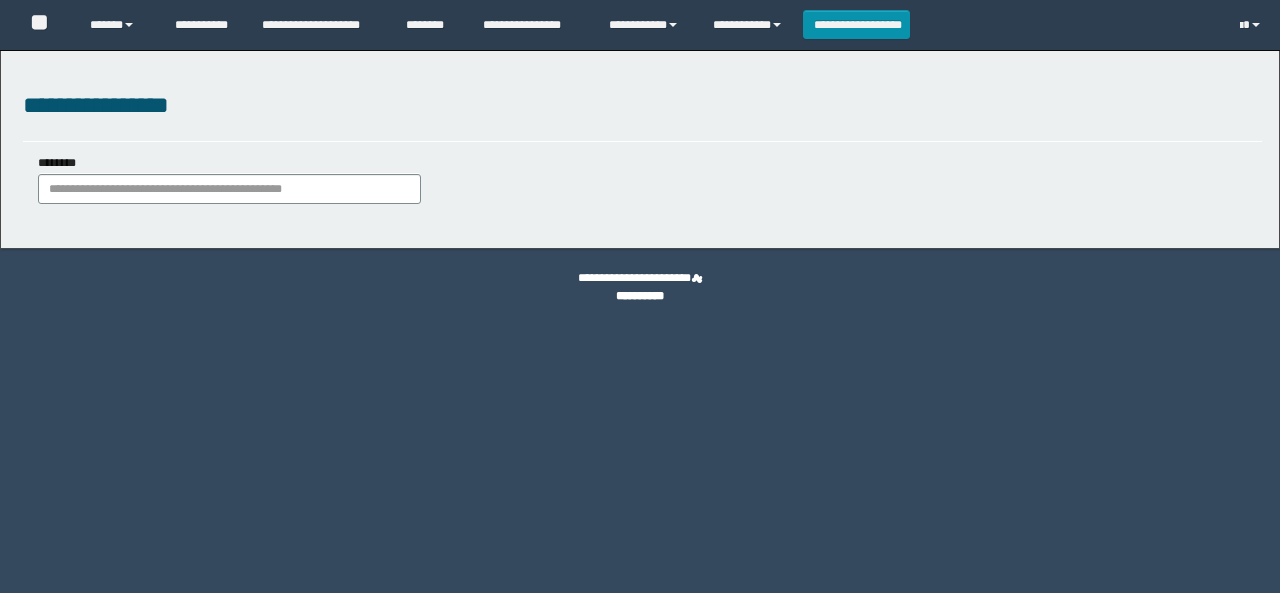 scroll, scrollTop: 0, scrollLeft: 0, axis: both 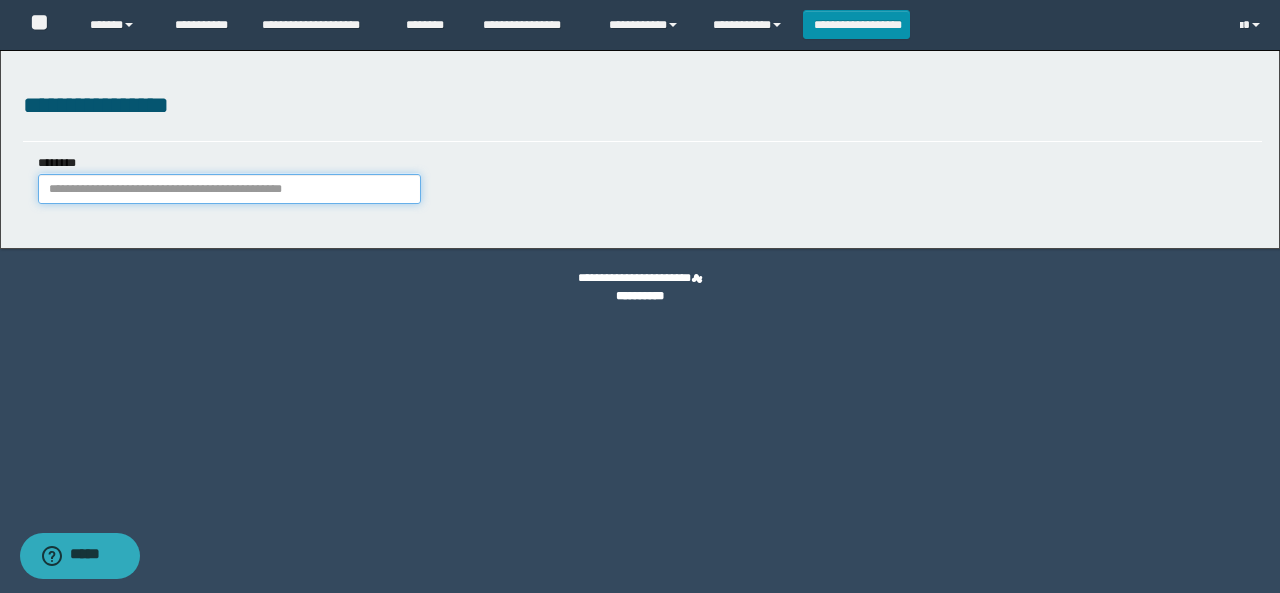 click on "********" at bounding box center [229, 189] 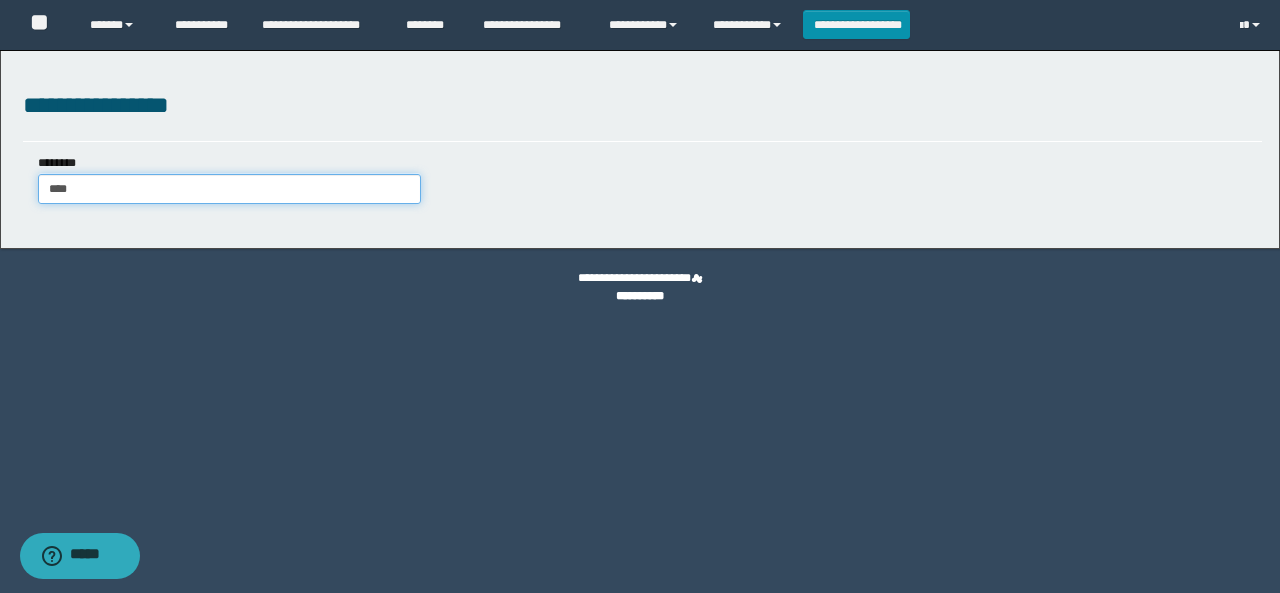 type on "*****" 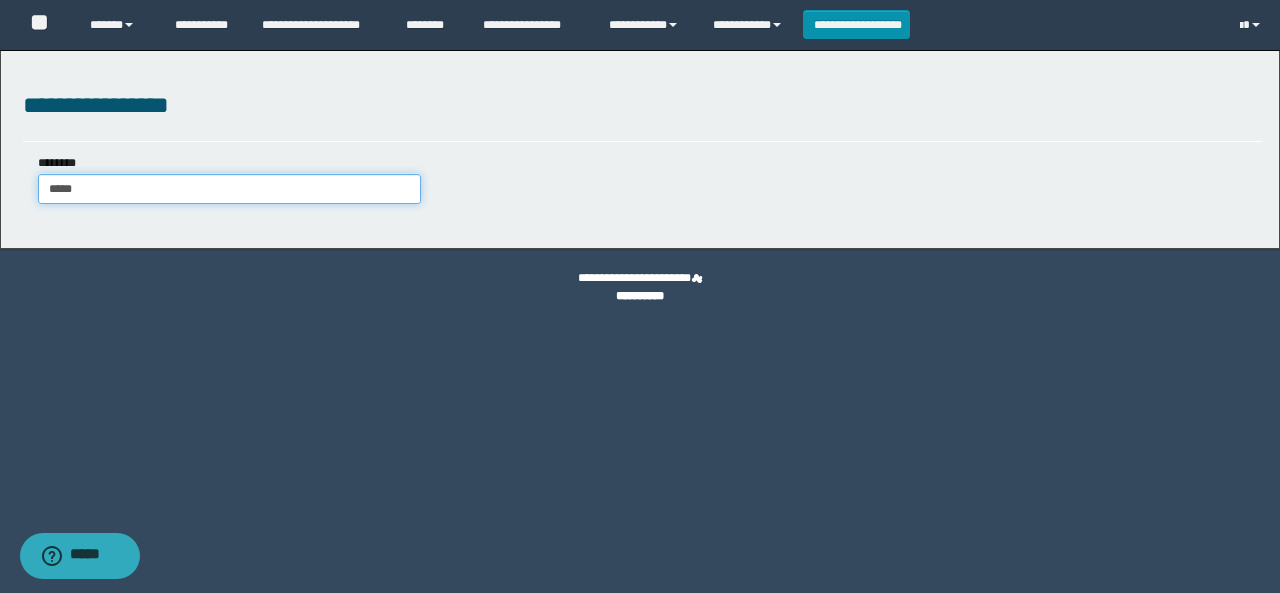 type on "*****" 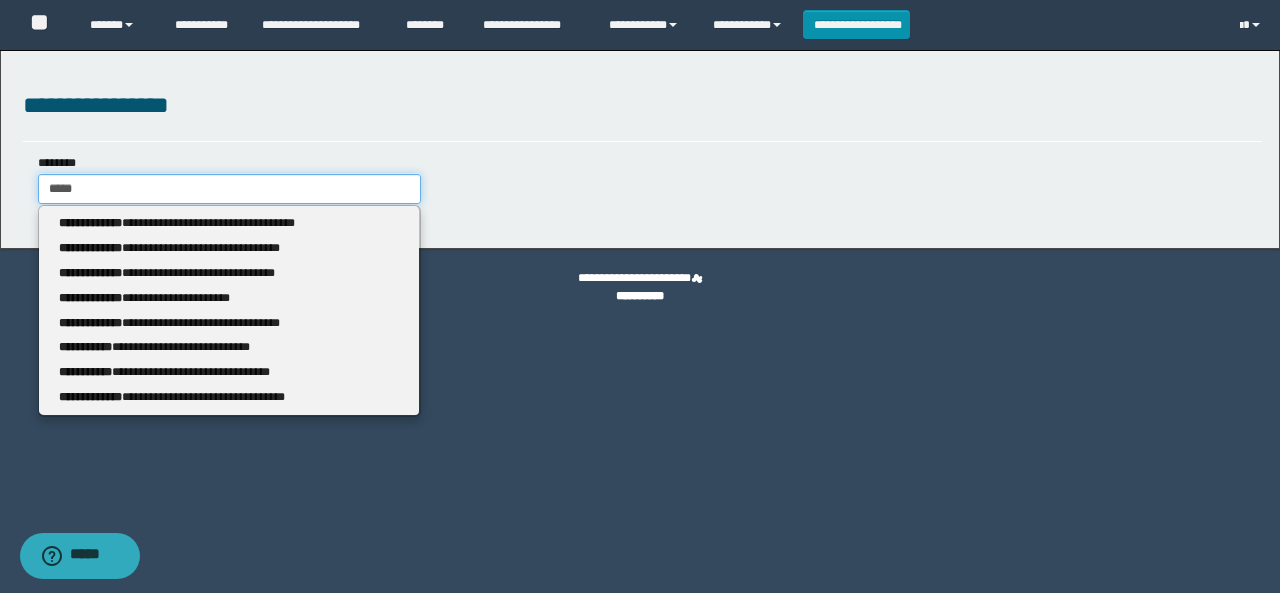 type on "*****" 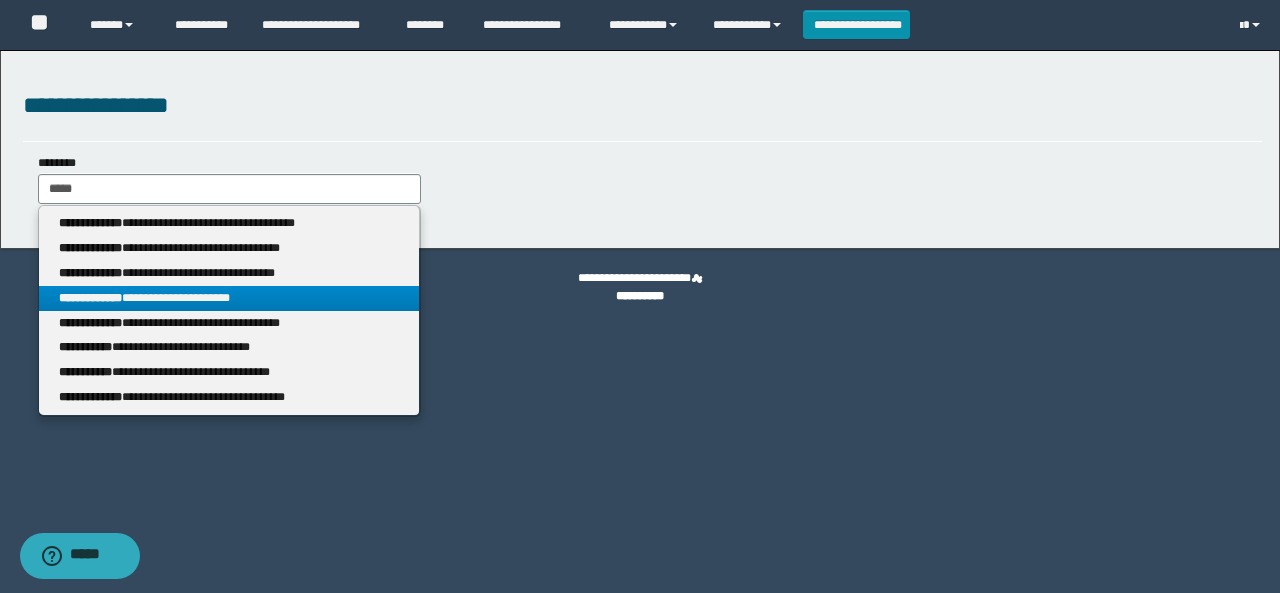 click on "**********" at bounding box center (229, 298) 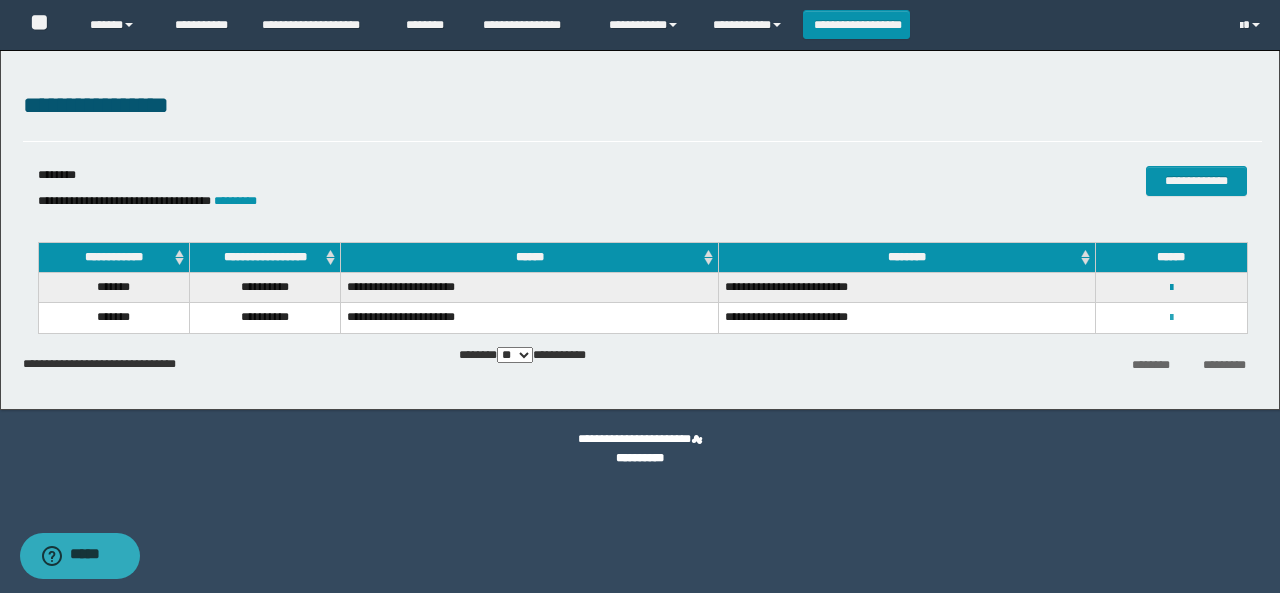click at bounding box center (1171, 318) 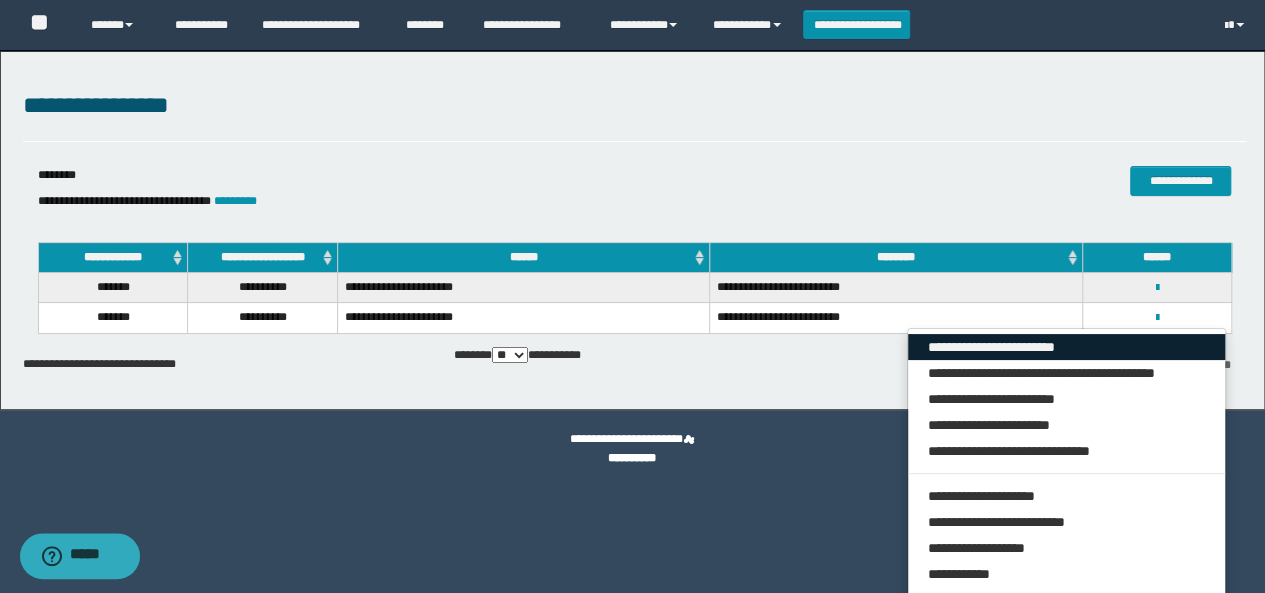 click on "**********" at bounding box center (1067, 347) 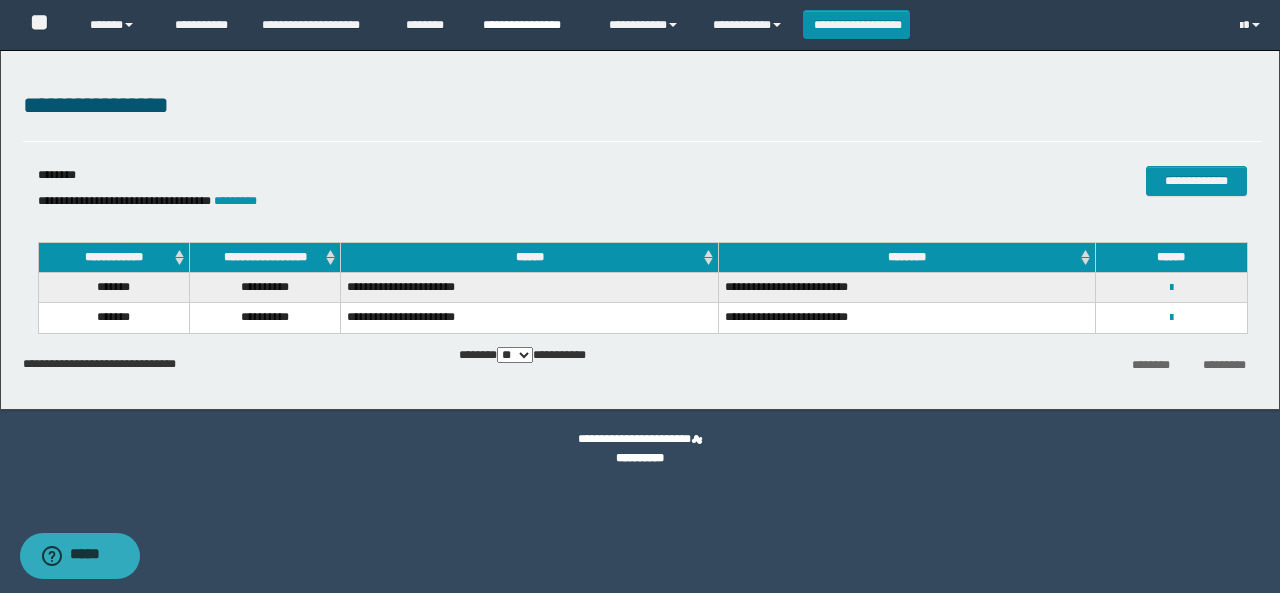 click on "**********" at bounding box center (531, 25) 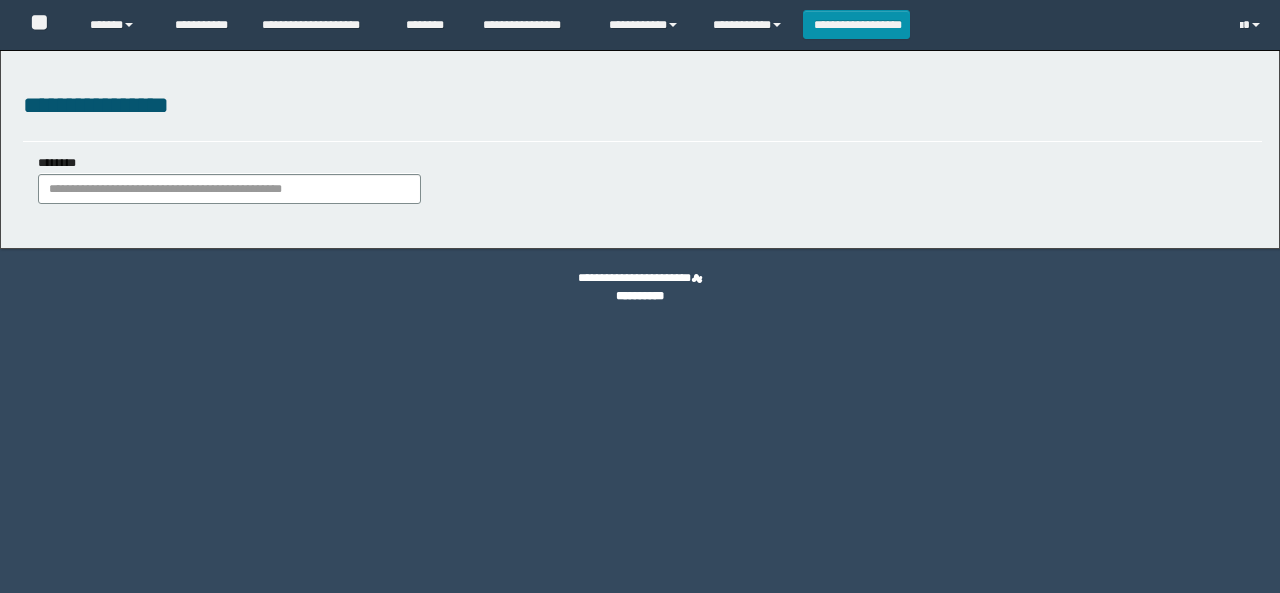 scroll, scrollTop: 0, scrollLeft: 0, axis: both 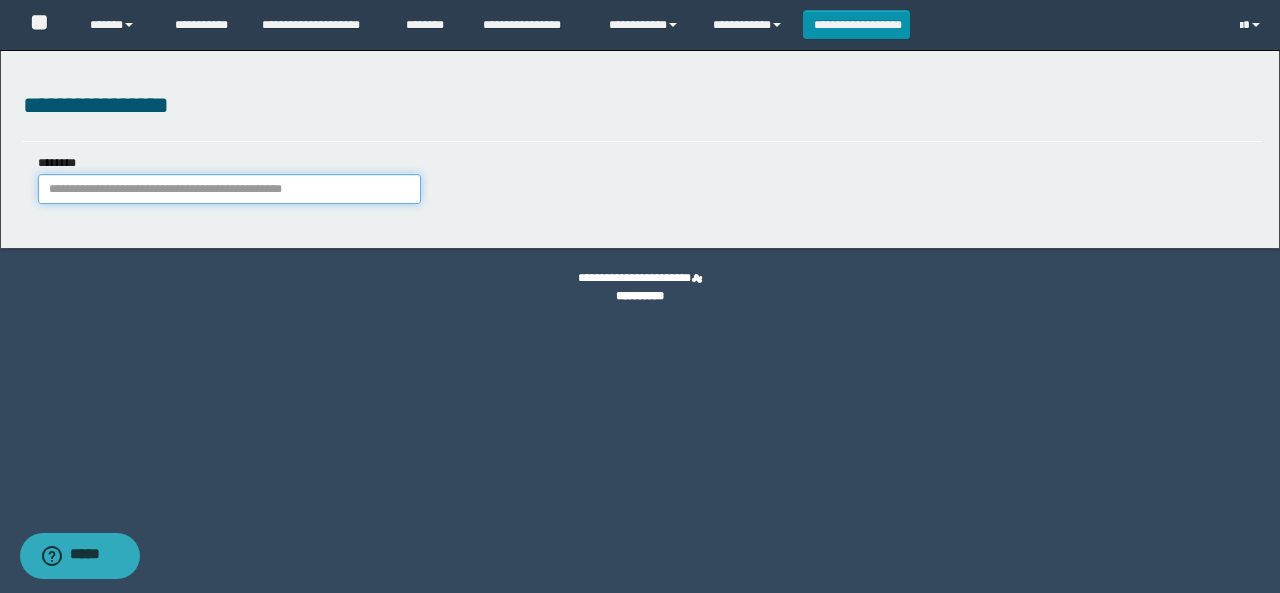 paste on "**********" 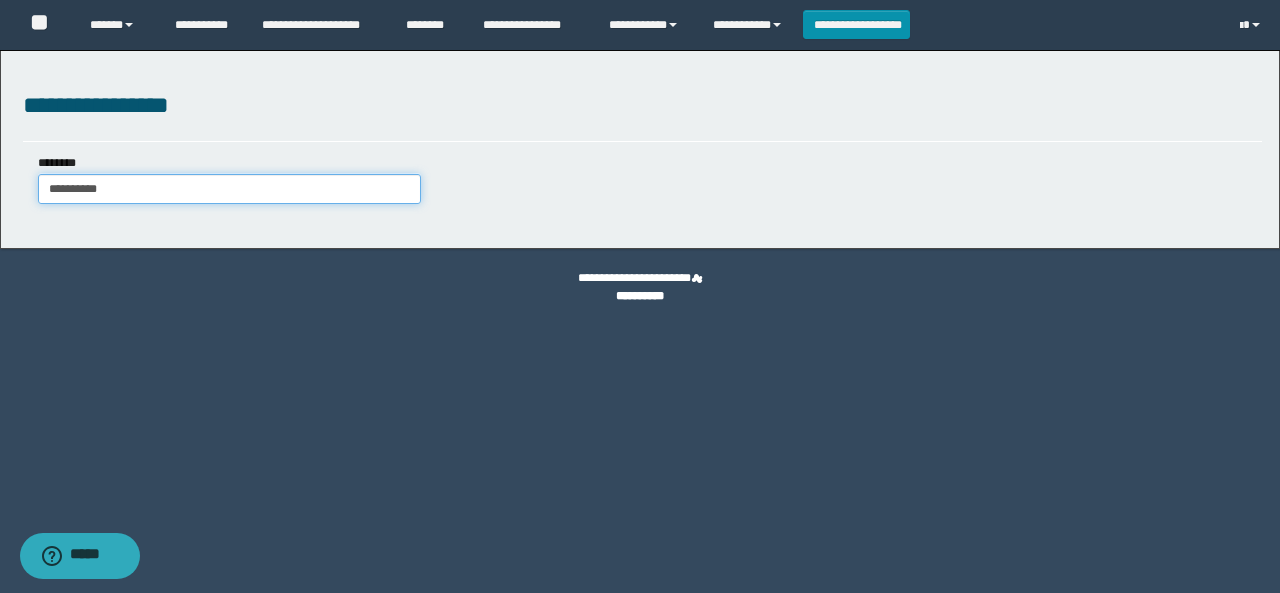 type on "**********" 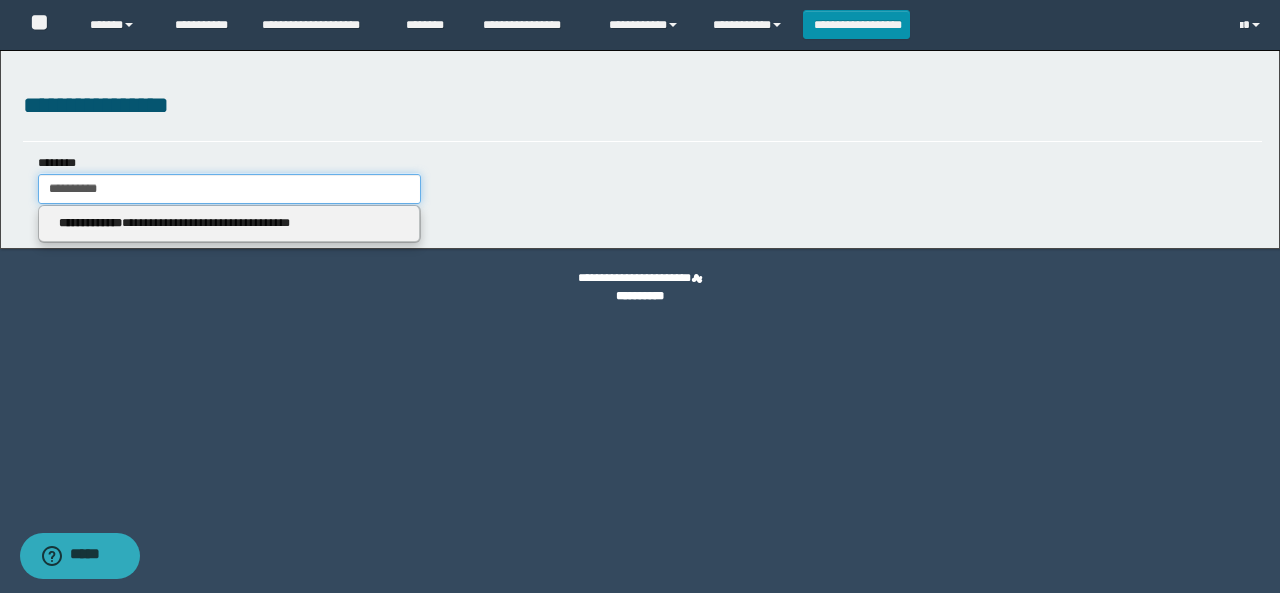 type on "**********" 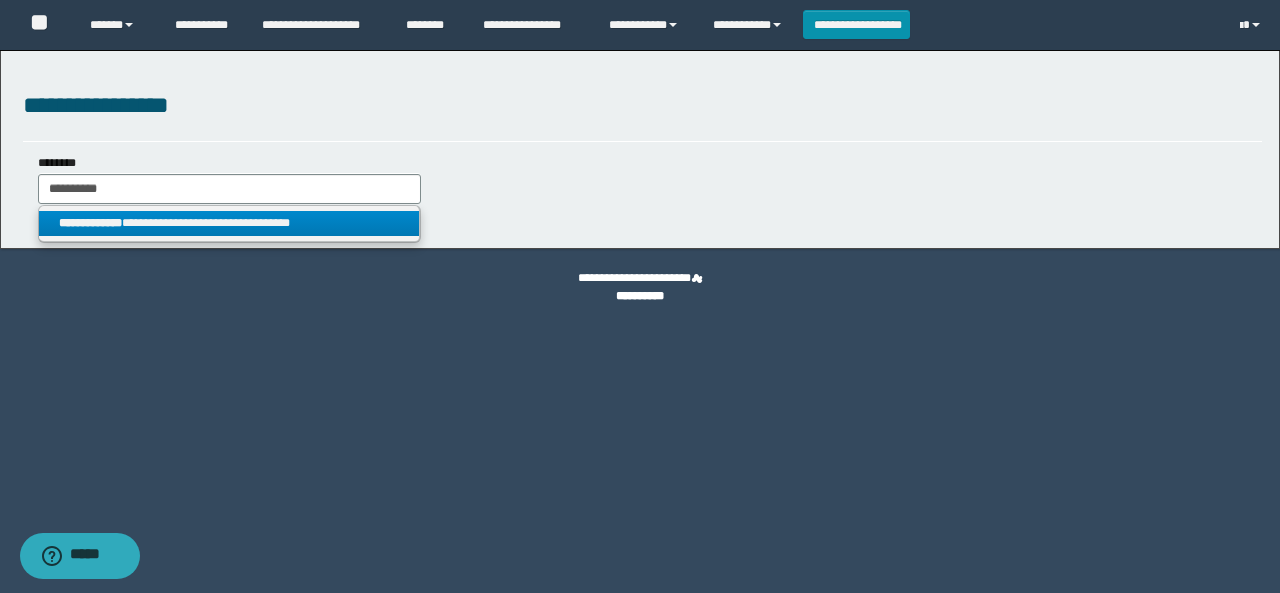 click on "**********" at bounding box center (229, 223) 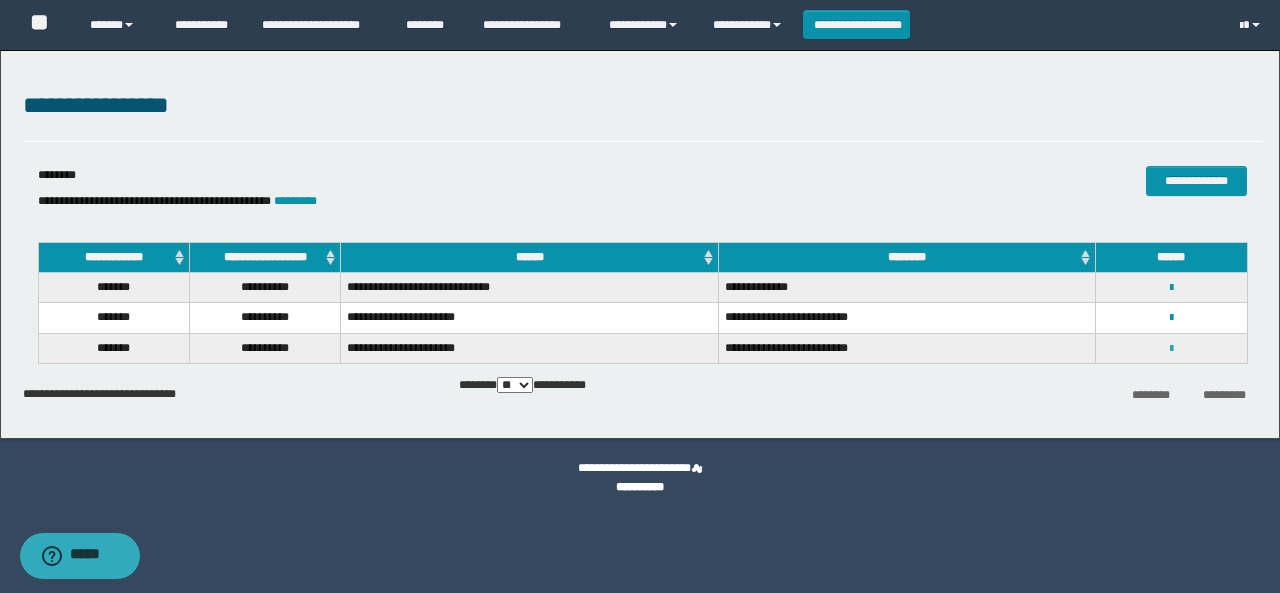 click at bounding box center [1171, 349] 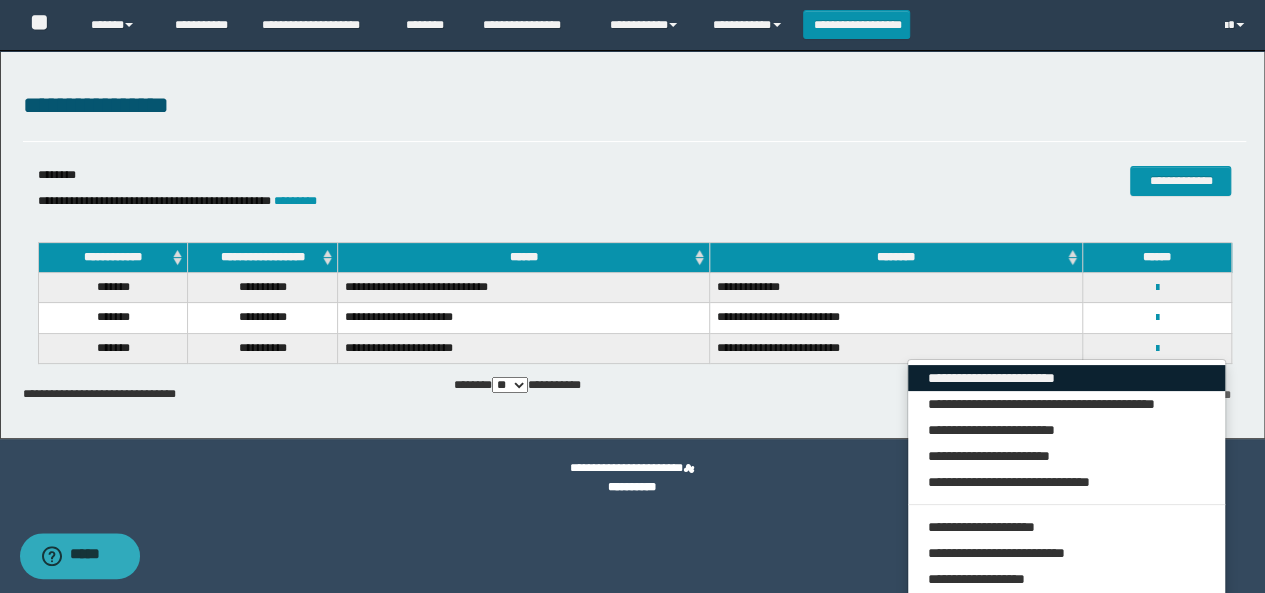 click on "**********" at bounding box center (1067, 378) 